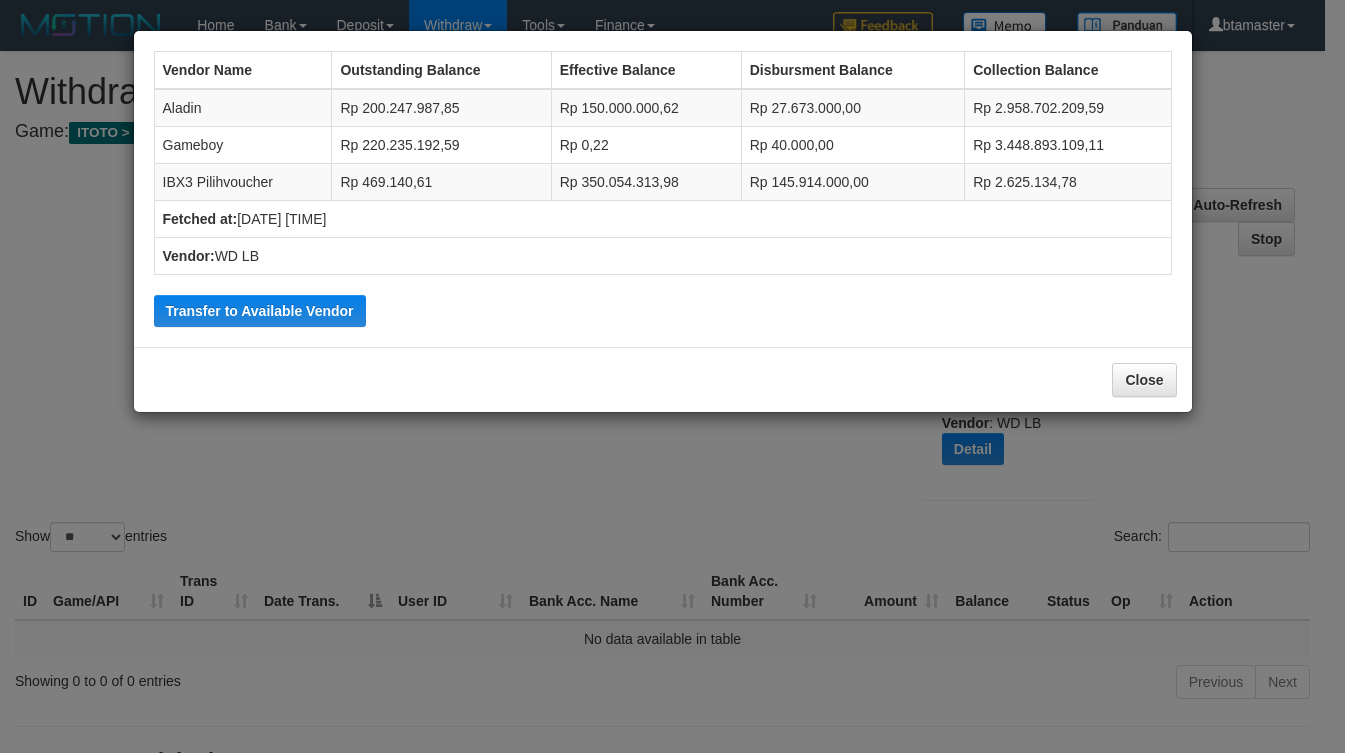 select on "**" 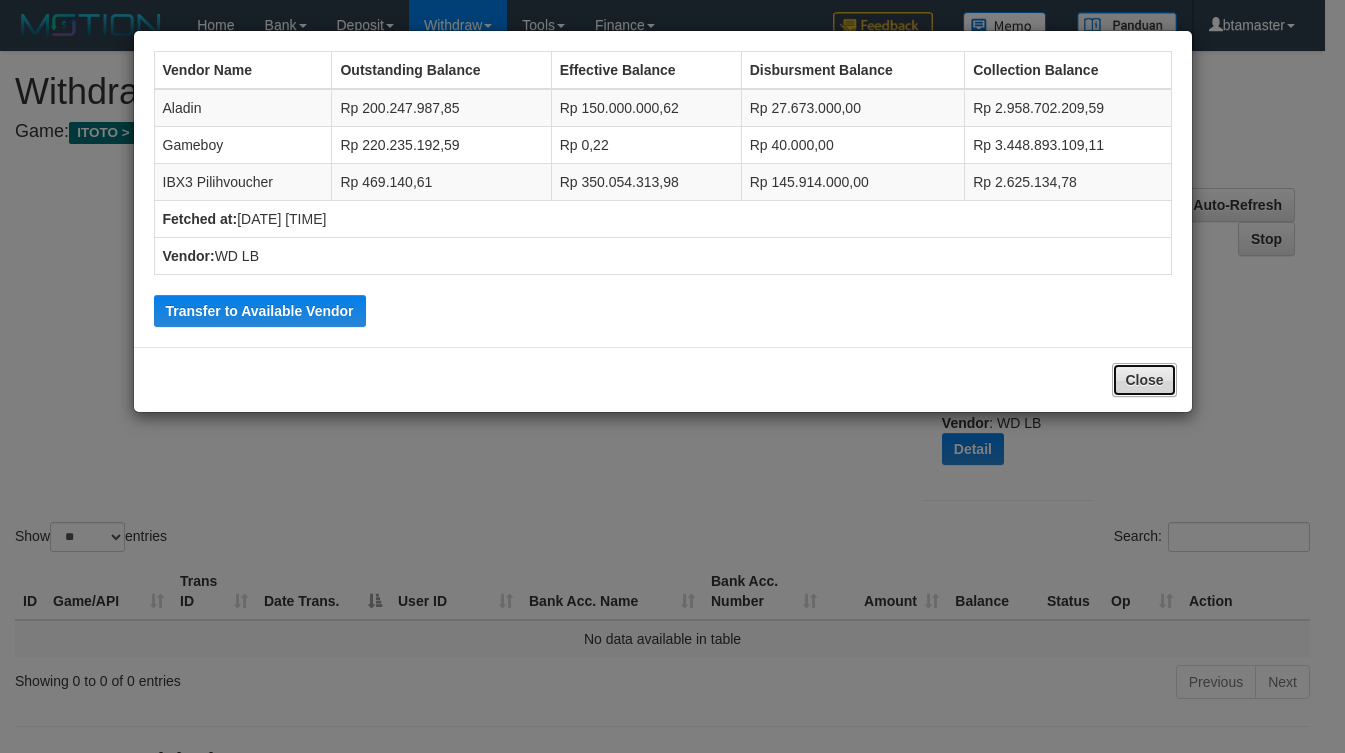 scroll, scrollTop: 0, scrollLeft: 0, axis: both 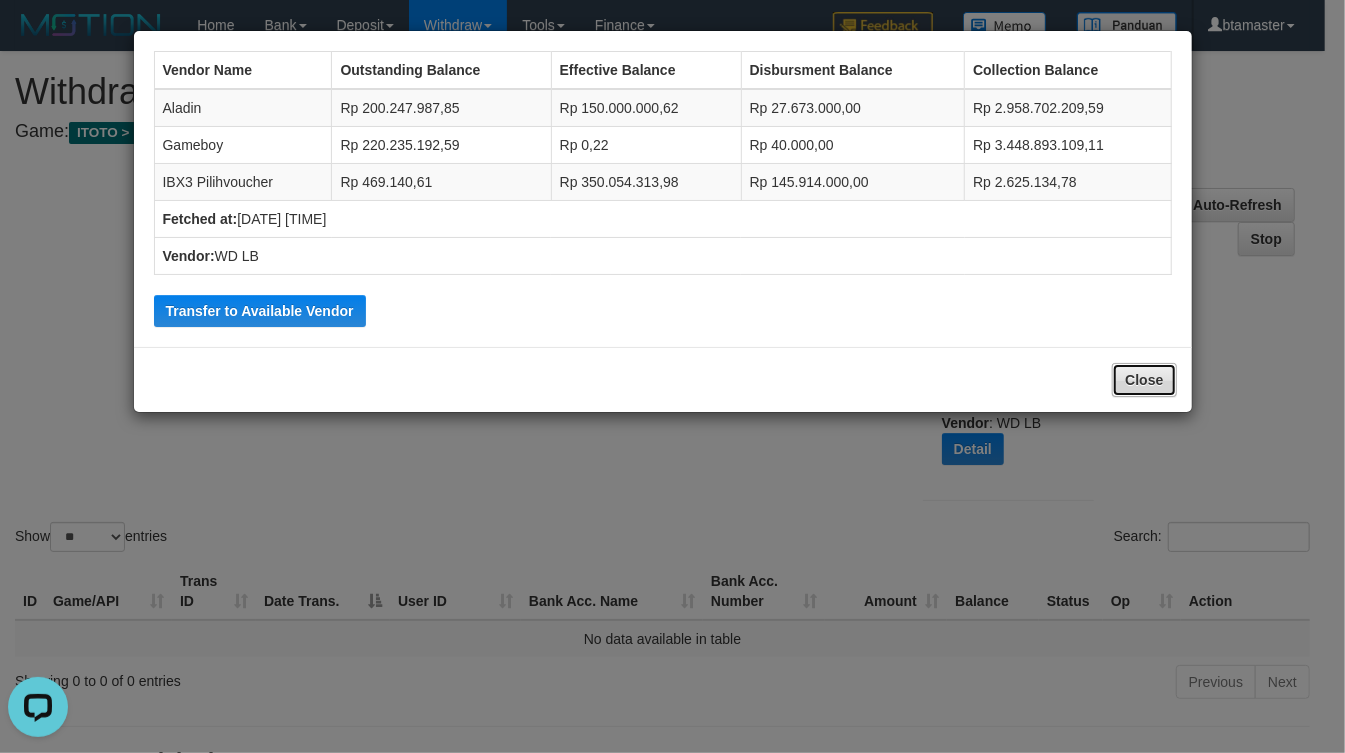 click on "Close" at bounding box center [1144, 380] 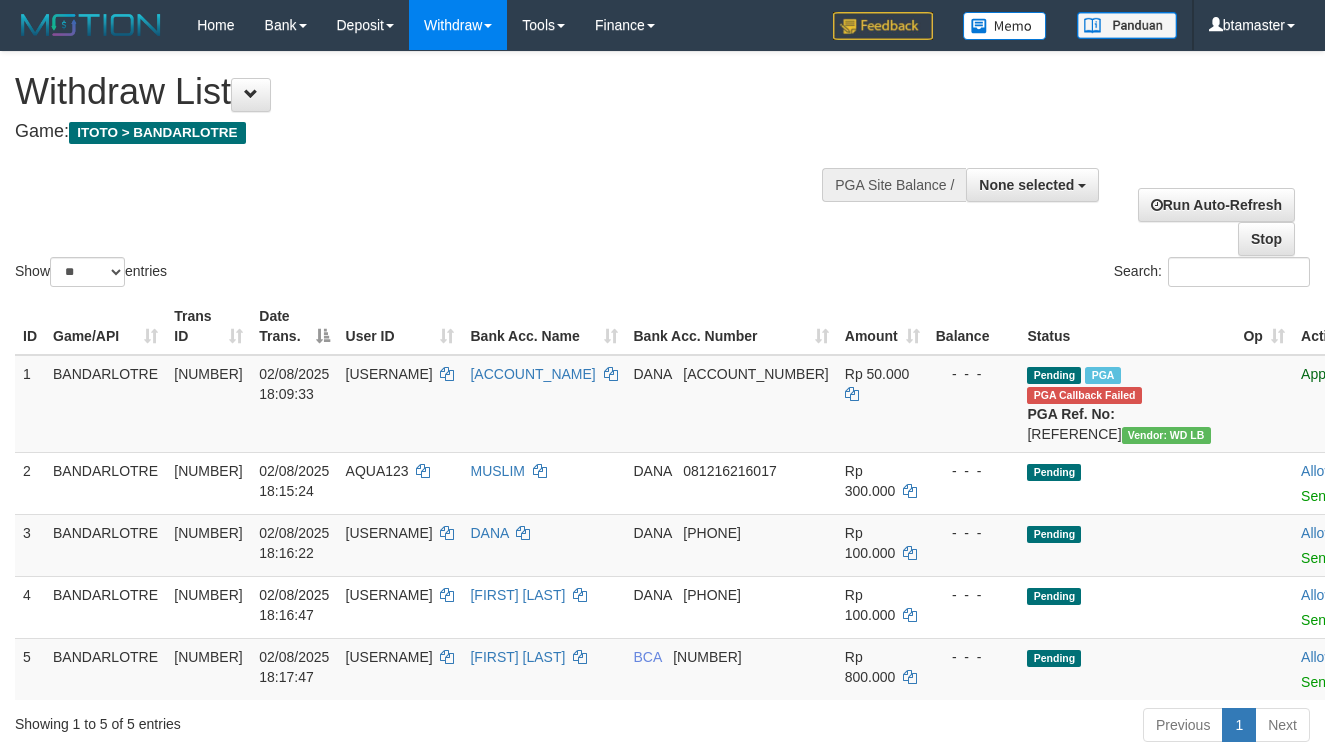 select 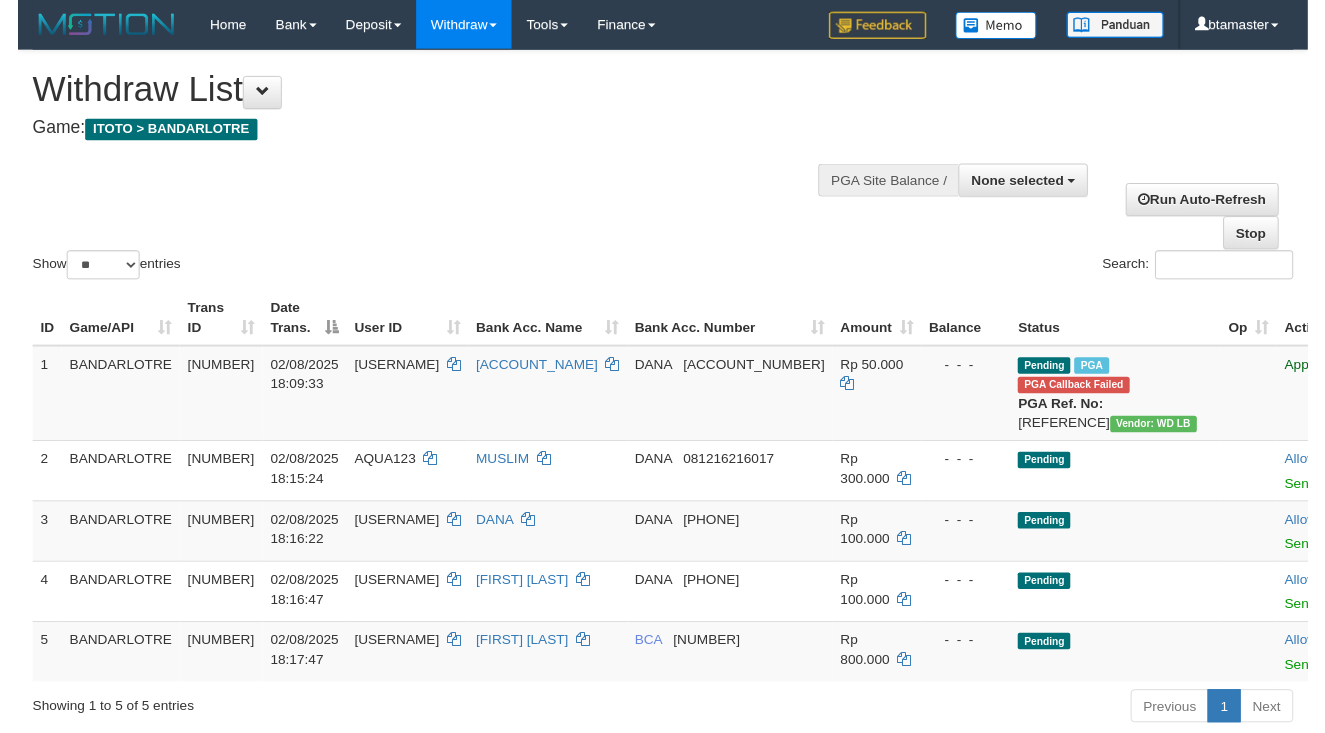 scroll, scrollTop: 0, scrollLeft: 0, axis: both 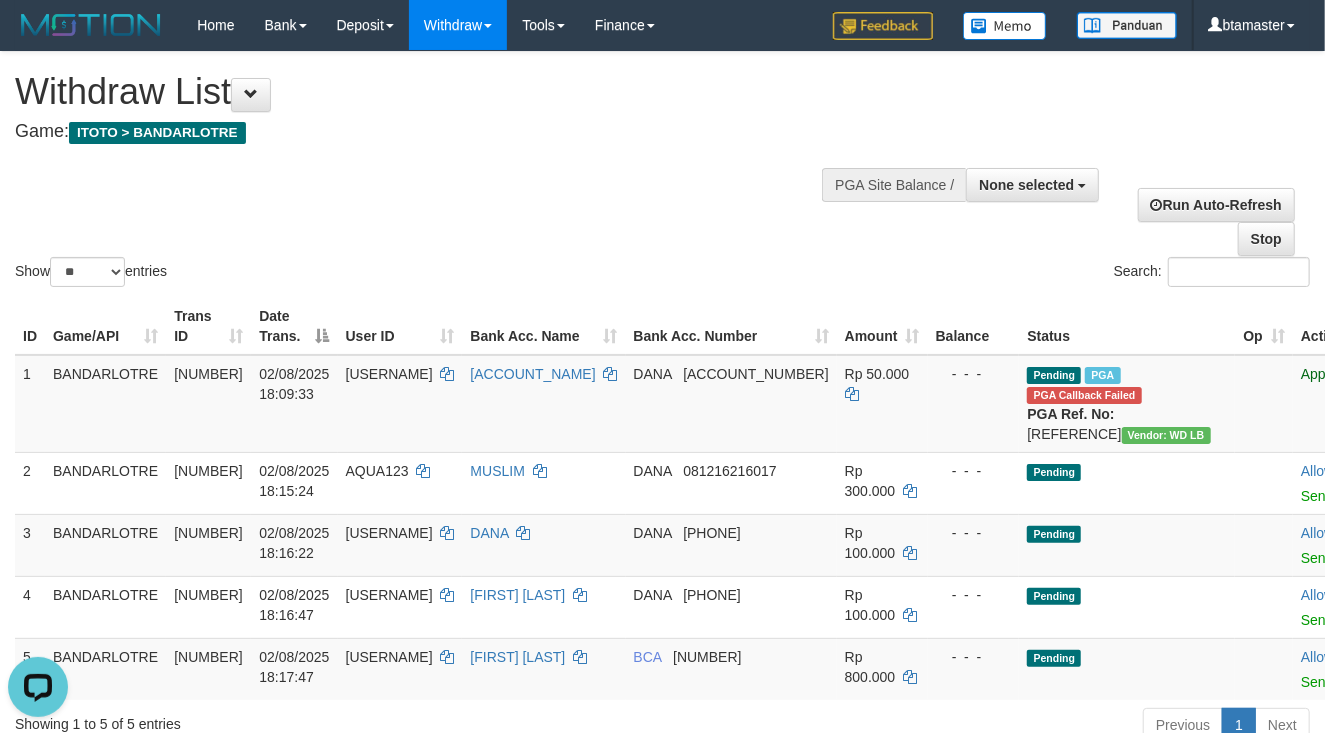click on "**********" at bounding box center [1109, 204] 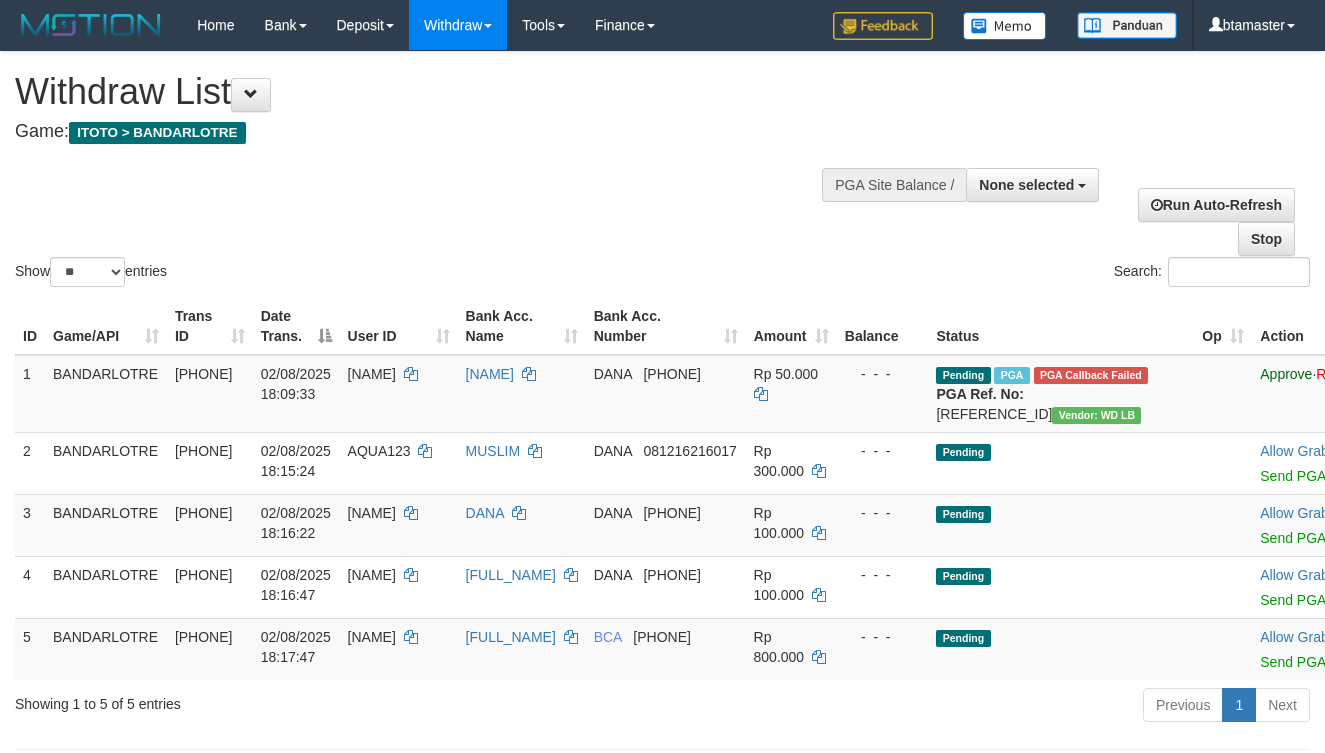select 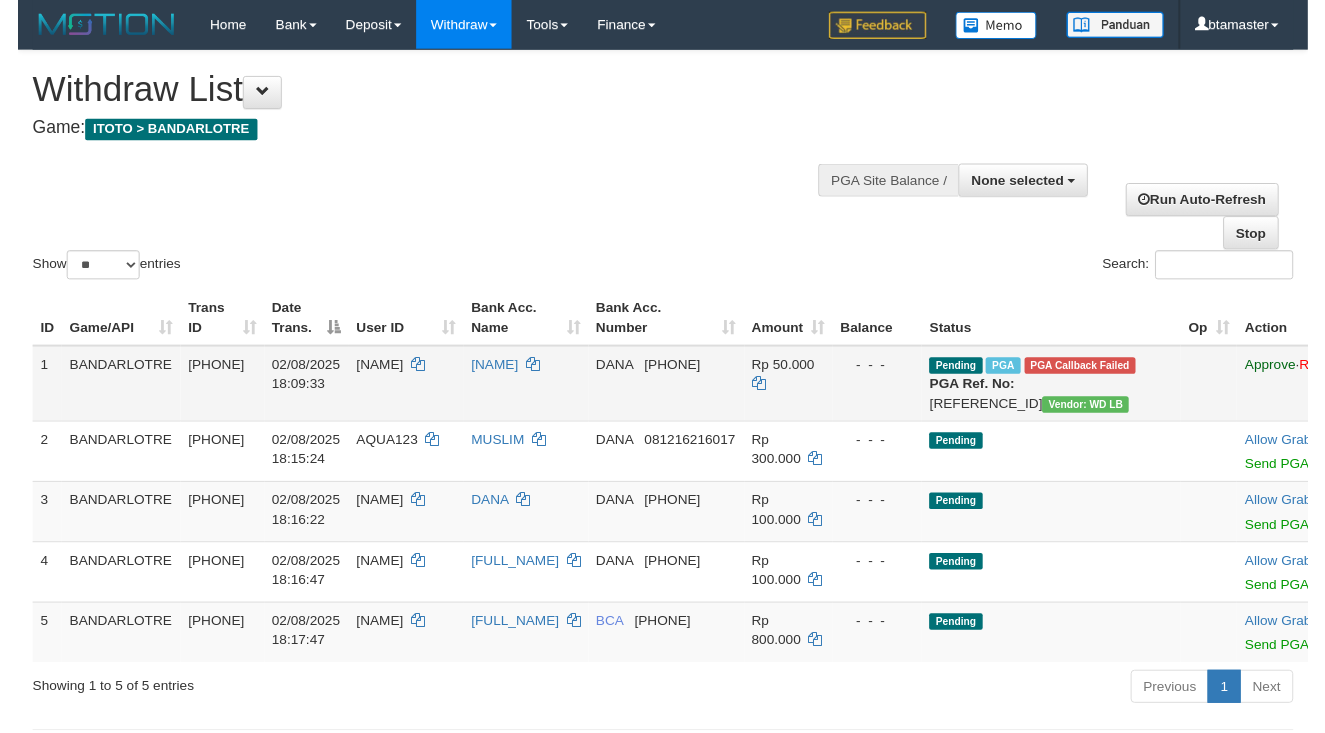 scroll, scrollTop: 0, scrollLeft: 0, axis: both 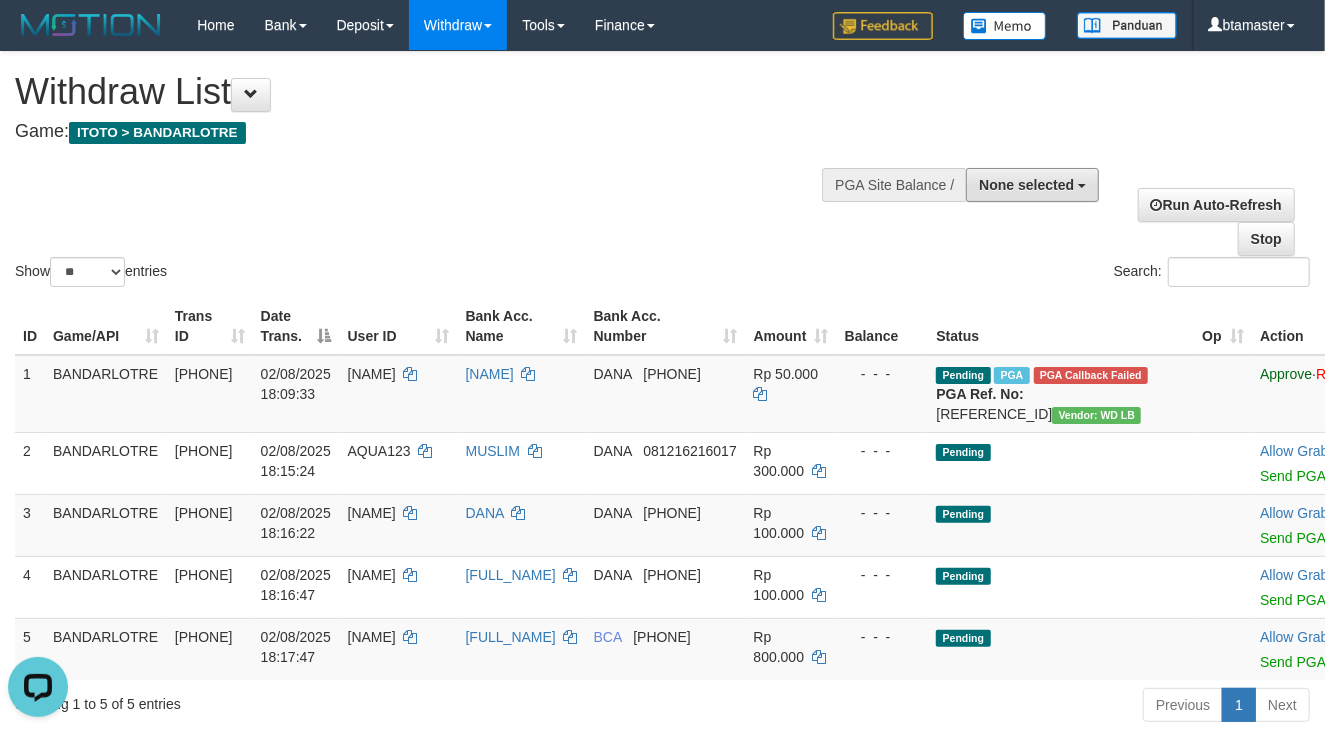 click on "None selected" at bounding box center (1032, 185) 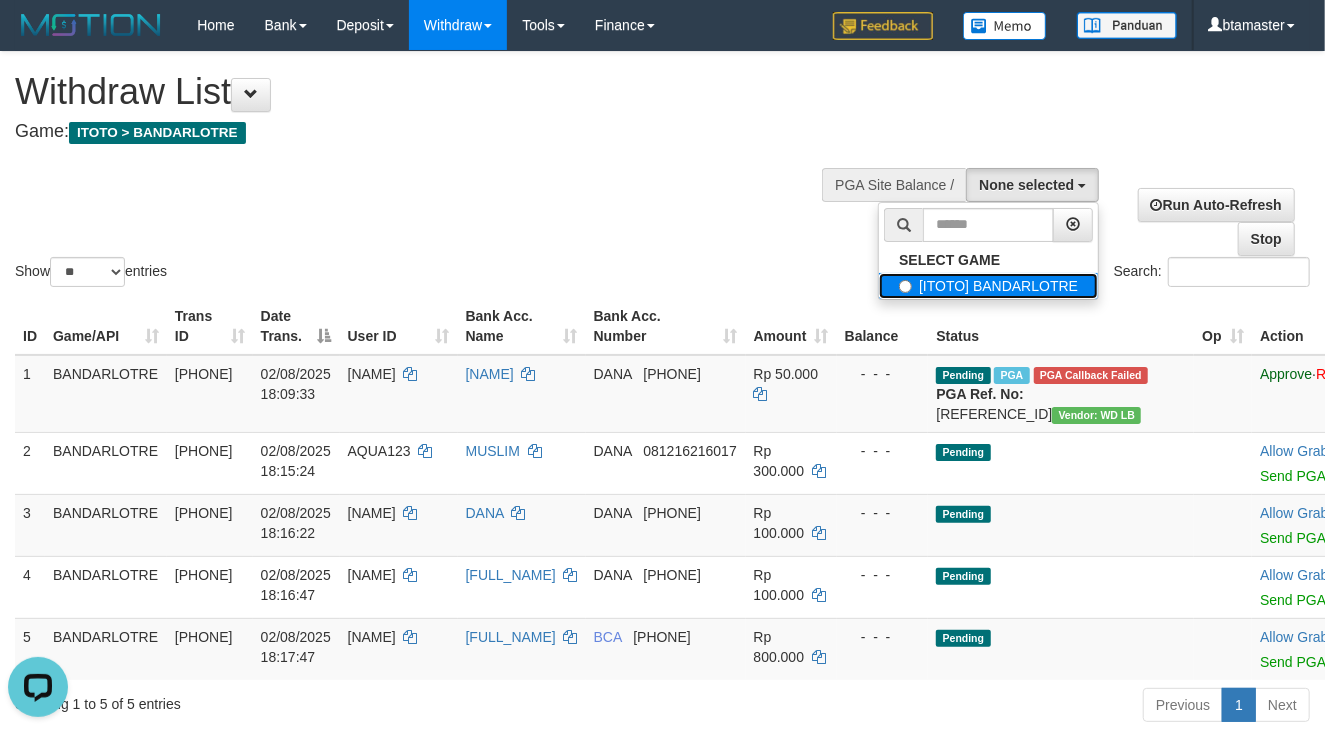 click on "[ITOTO] BANDARLOTRE" at bounding box center [988, 286] 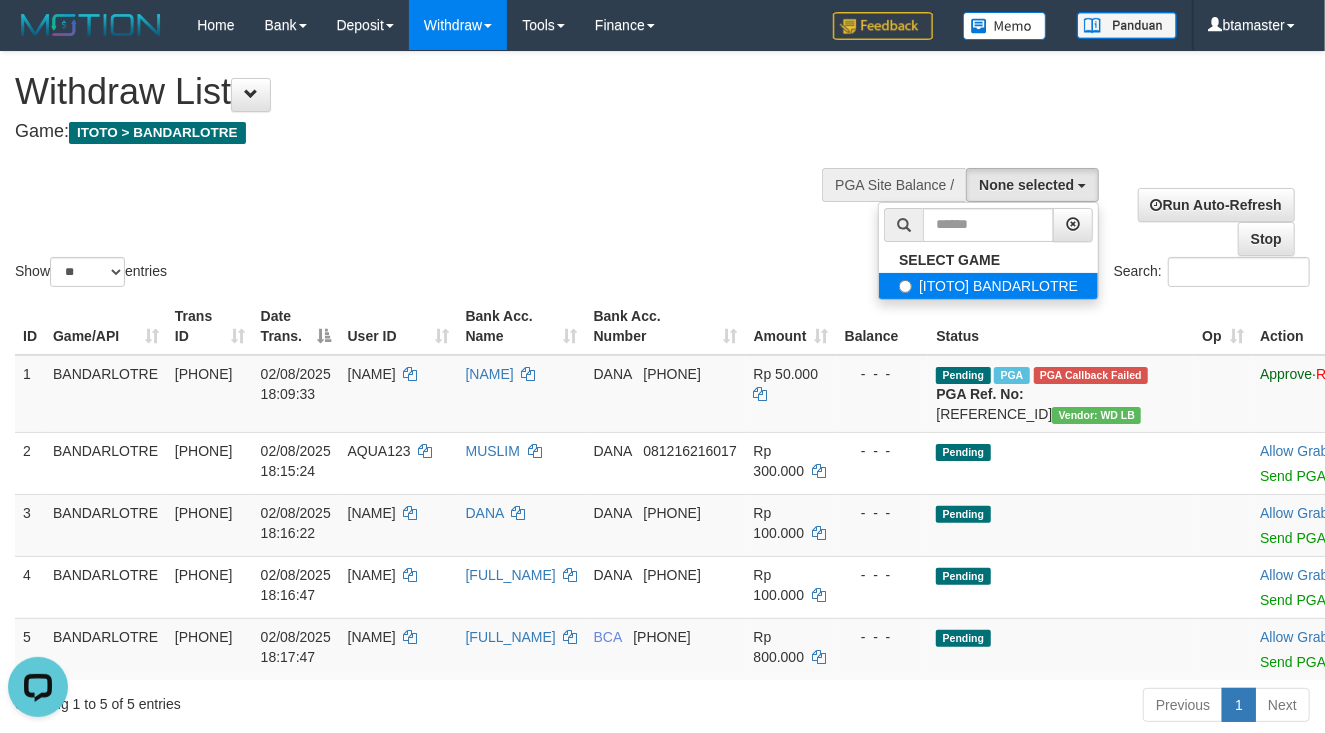 select on "****" 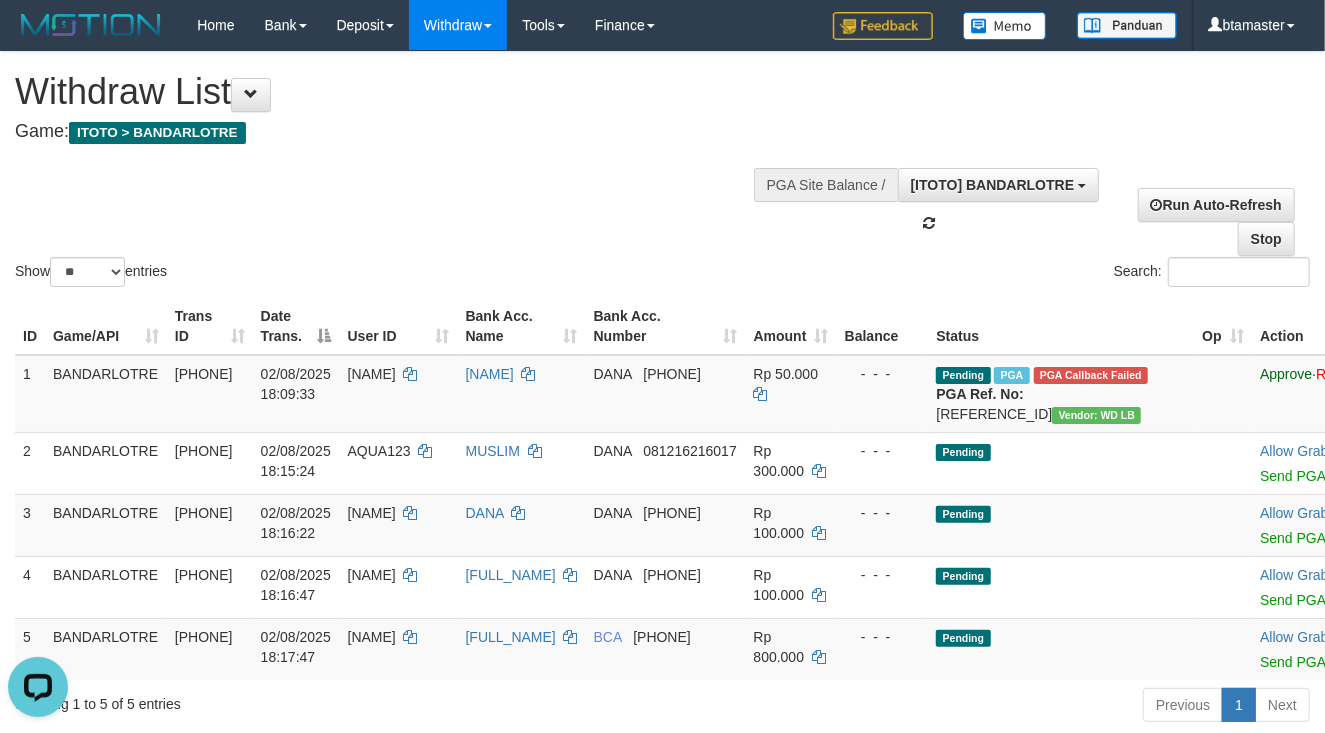 scroll, scrollTop: 17, scrollLeft: 0, axis: vertical 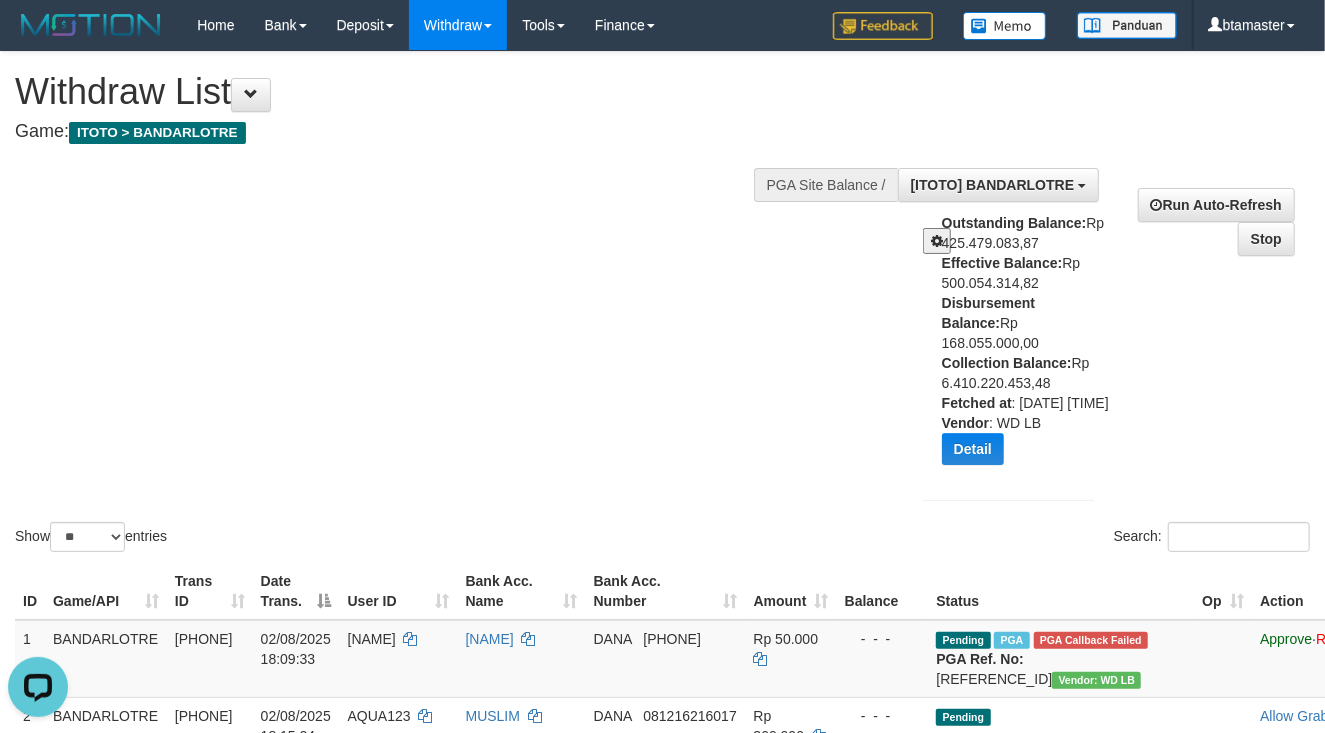 click on "**********" at bounding box center [1109, 337] 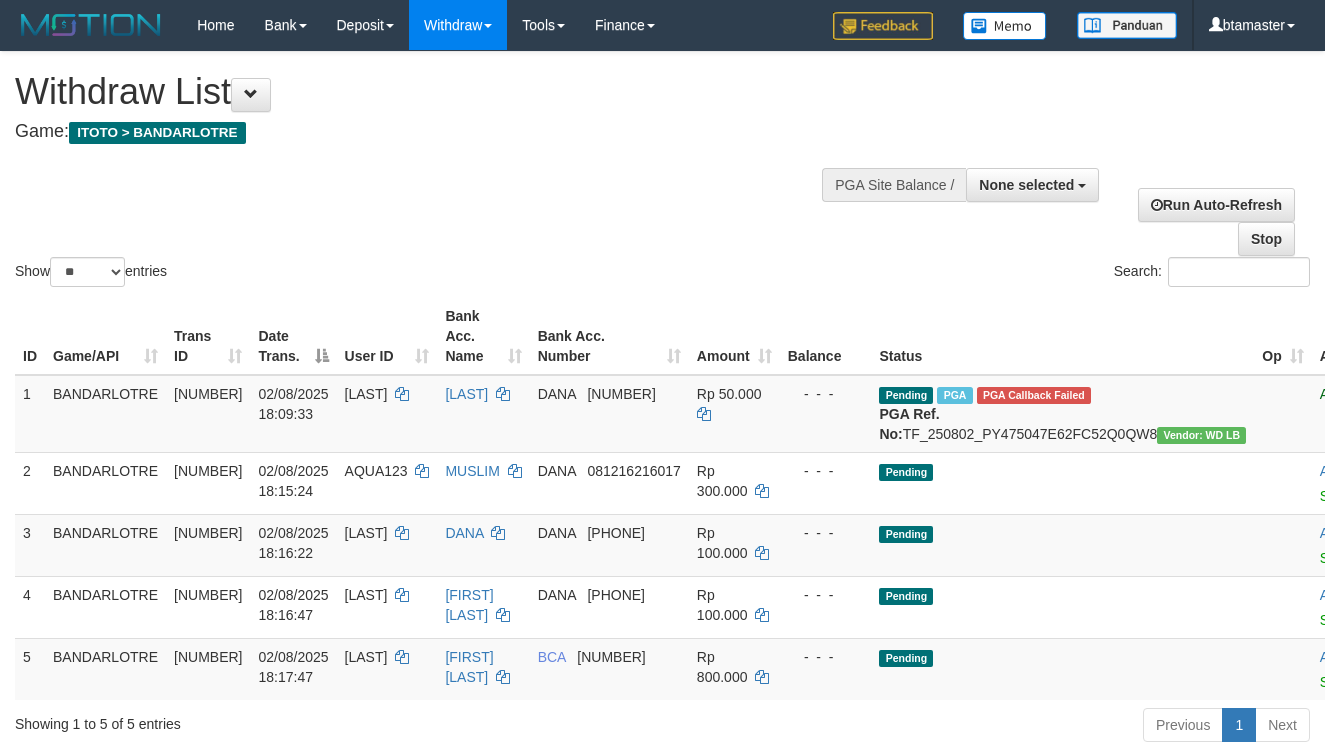 select 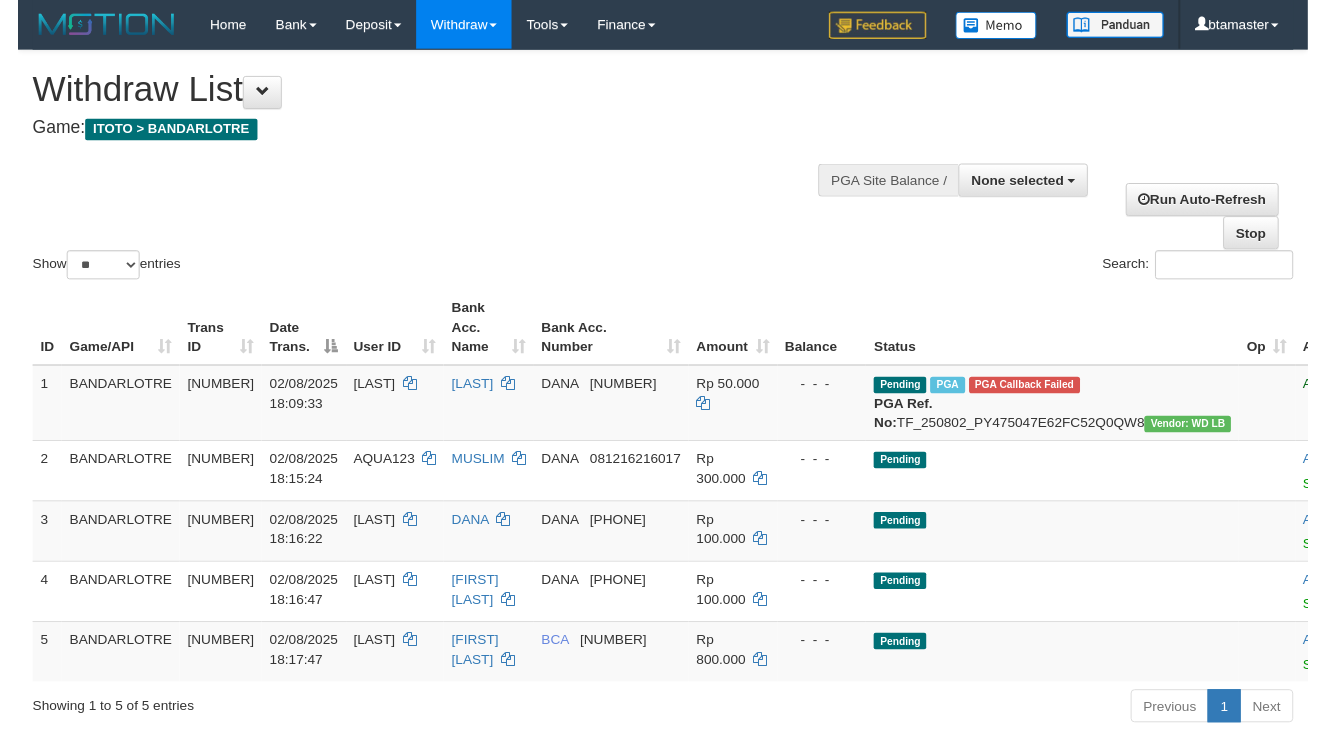 scroll, scrollTop: 0, scrollLeft: 0, axis: both 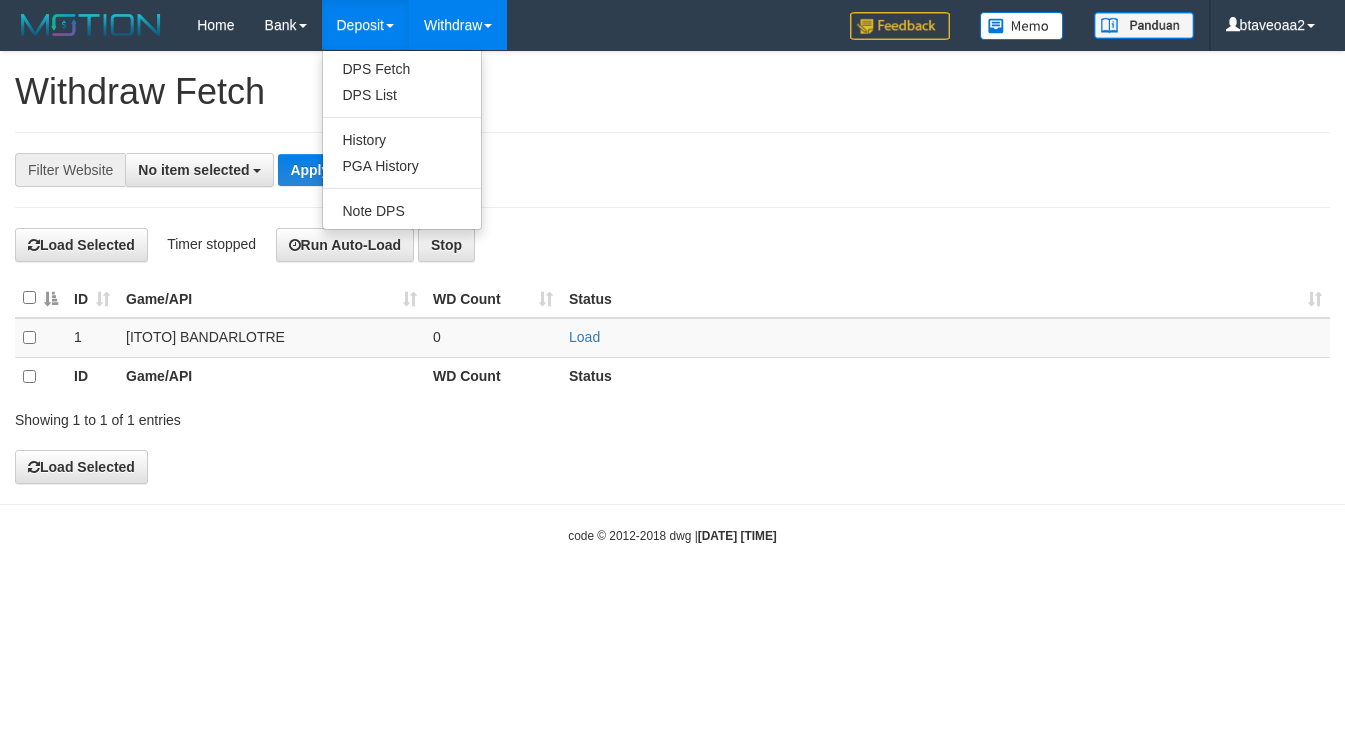 select 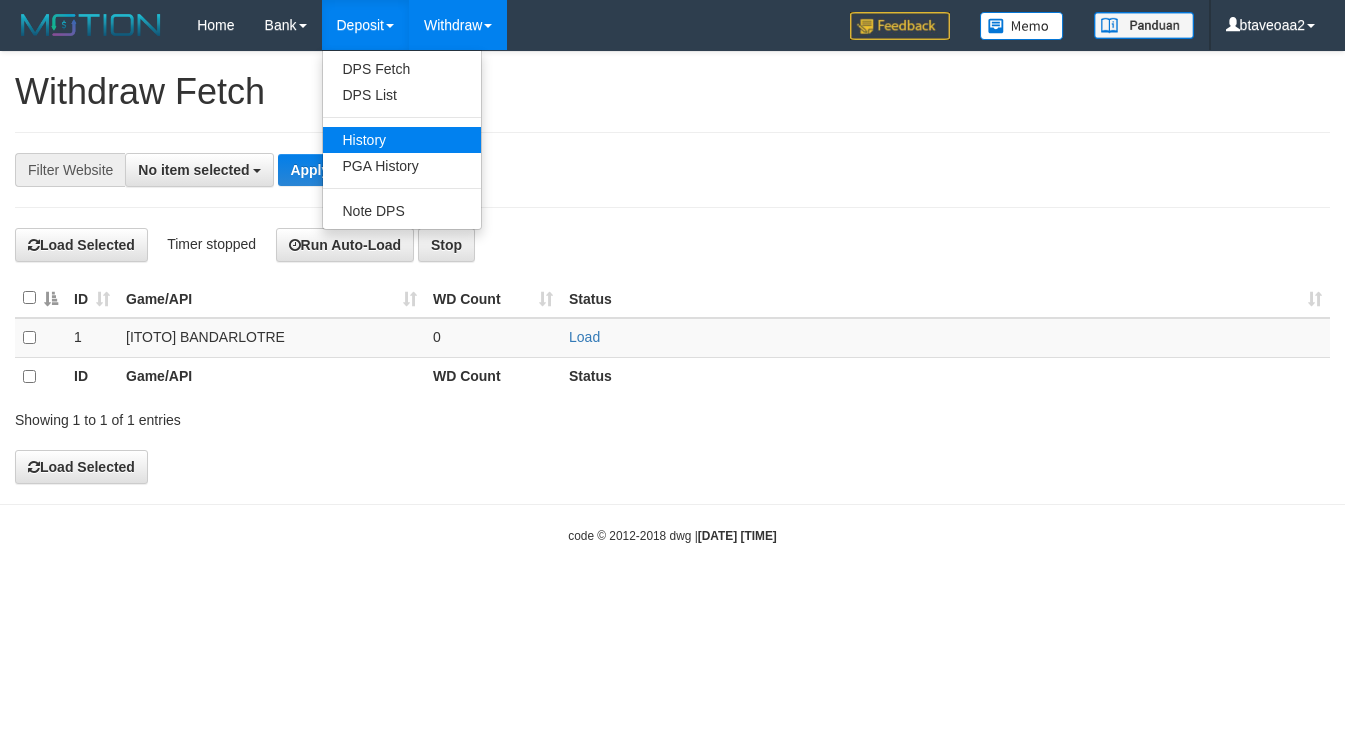 scroll, scrollTop: 0, scrollLeft: 0, axis: both 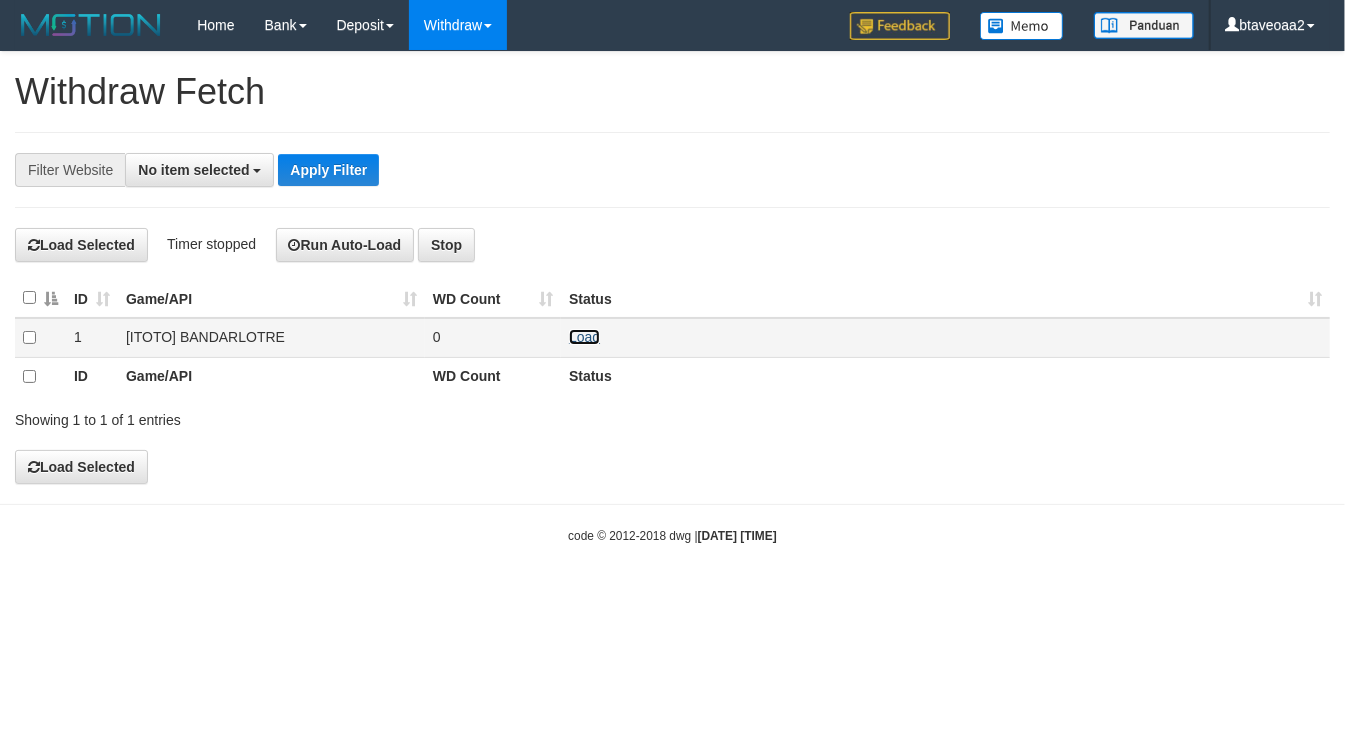 click on "Load" at bounding box center (584, 337) 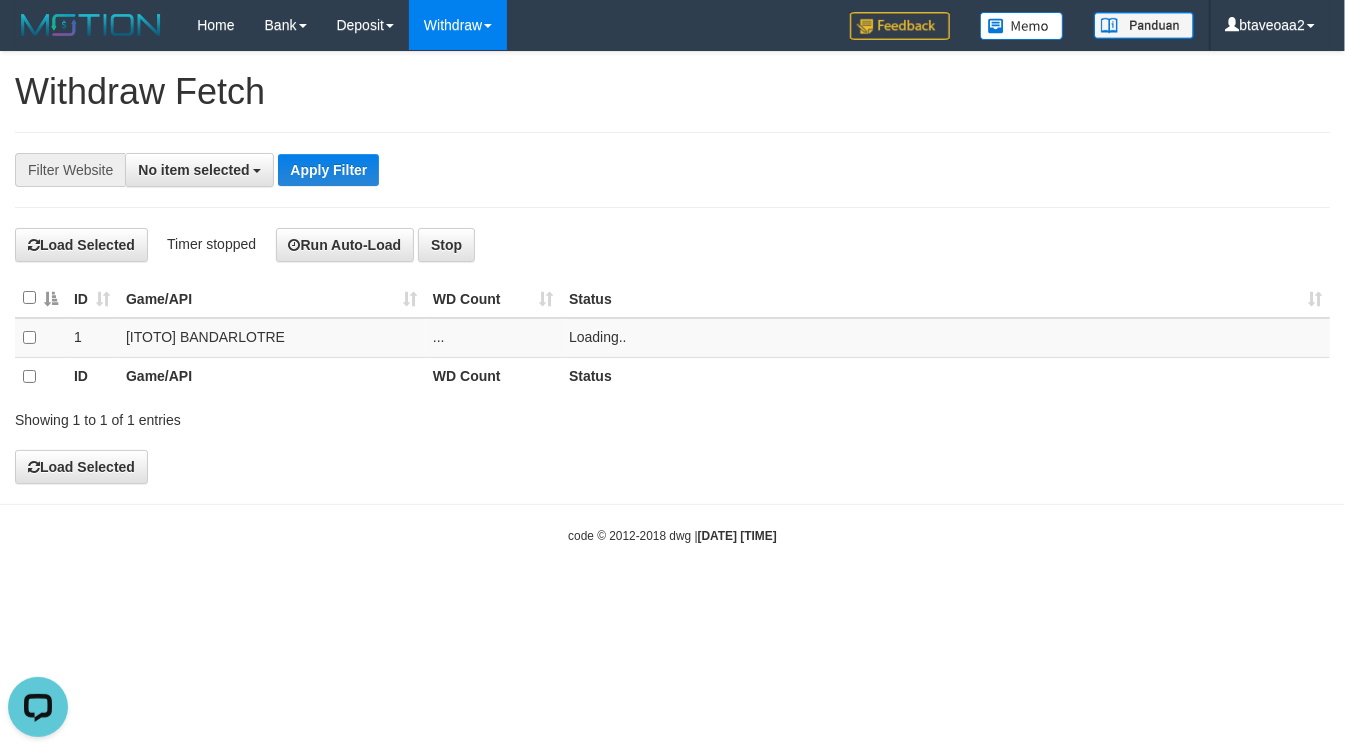 scroll, scrollTop: 0, scrollLeft: 0, axis: both 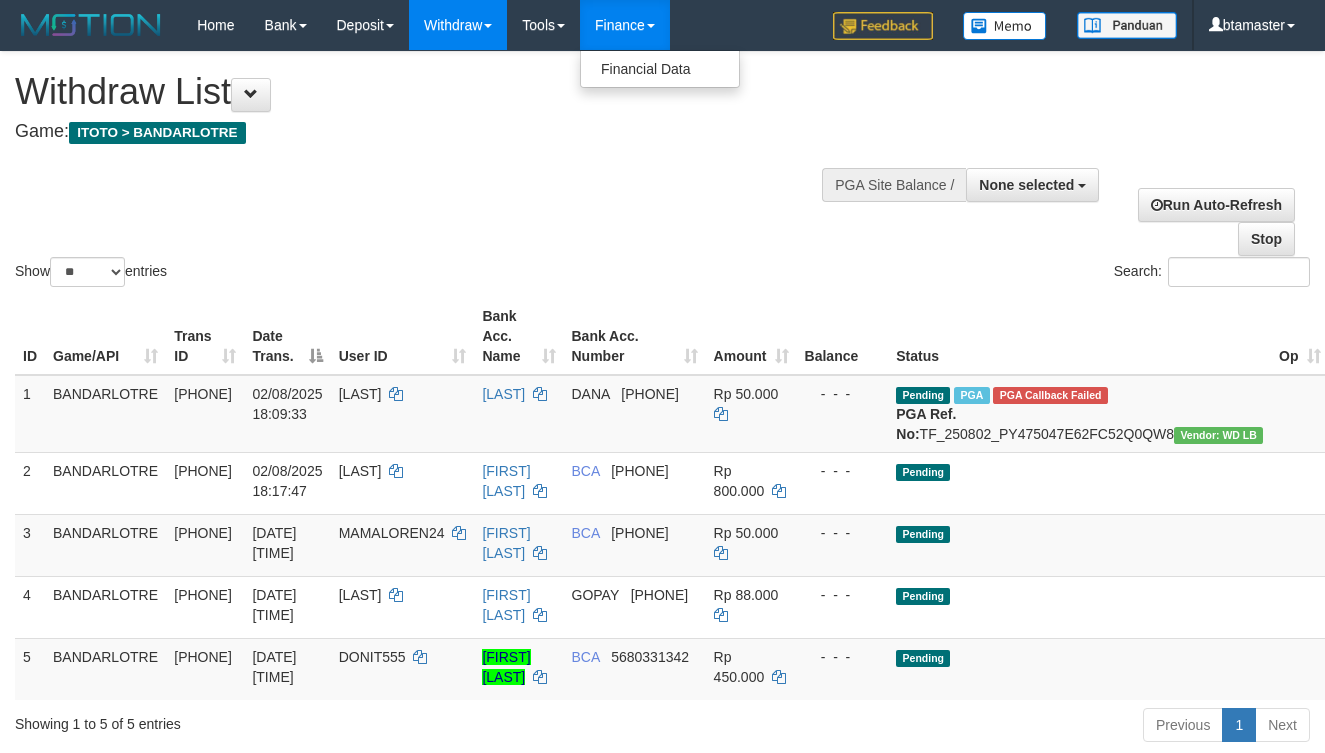 select 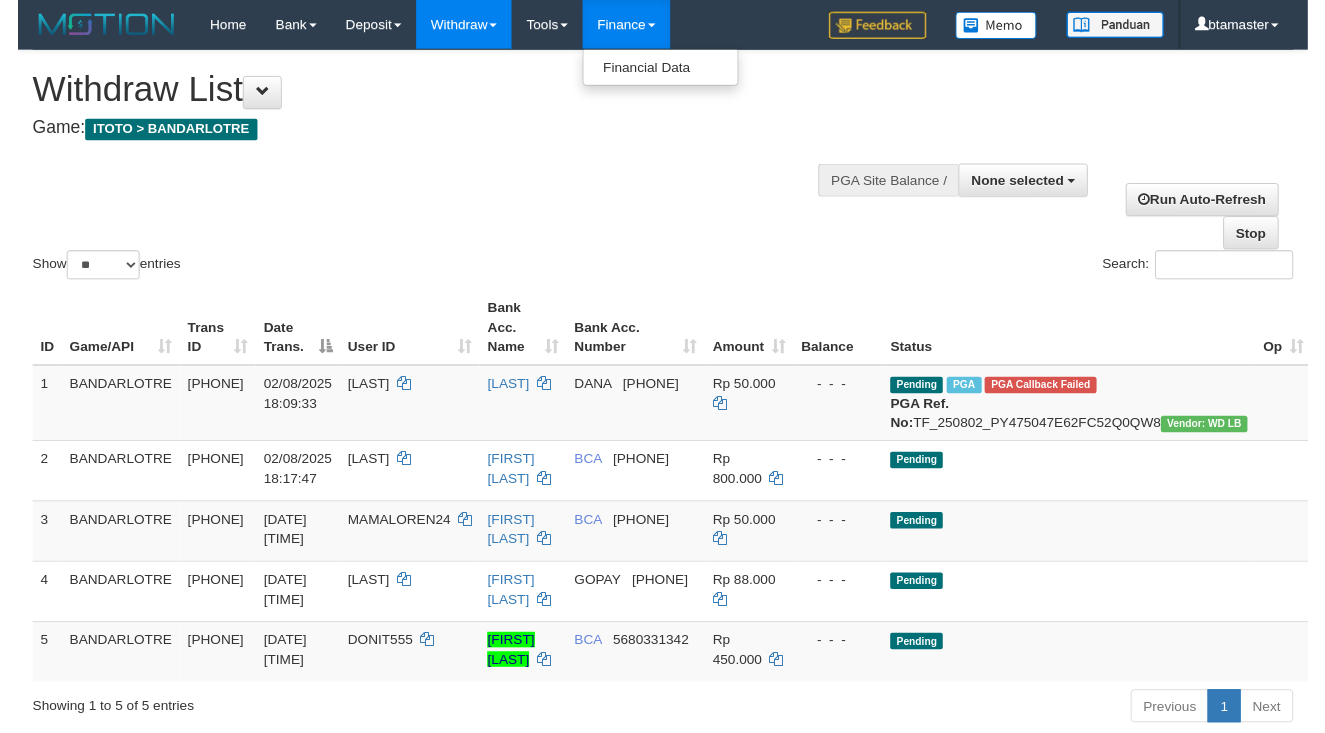 scroll, scrollTop: 0, scrollLeft: 0, axis: both 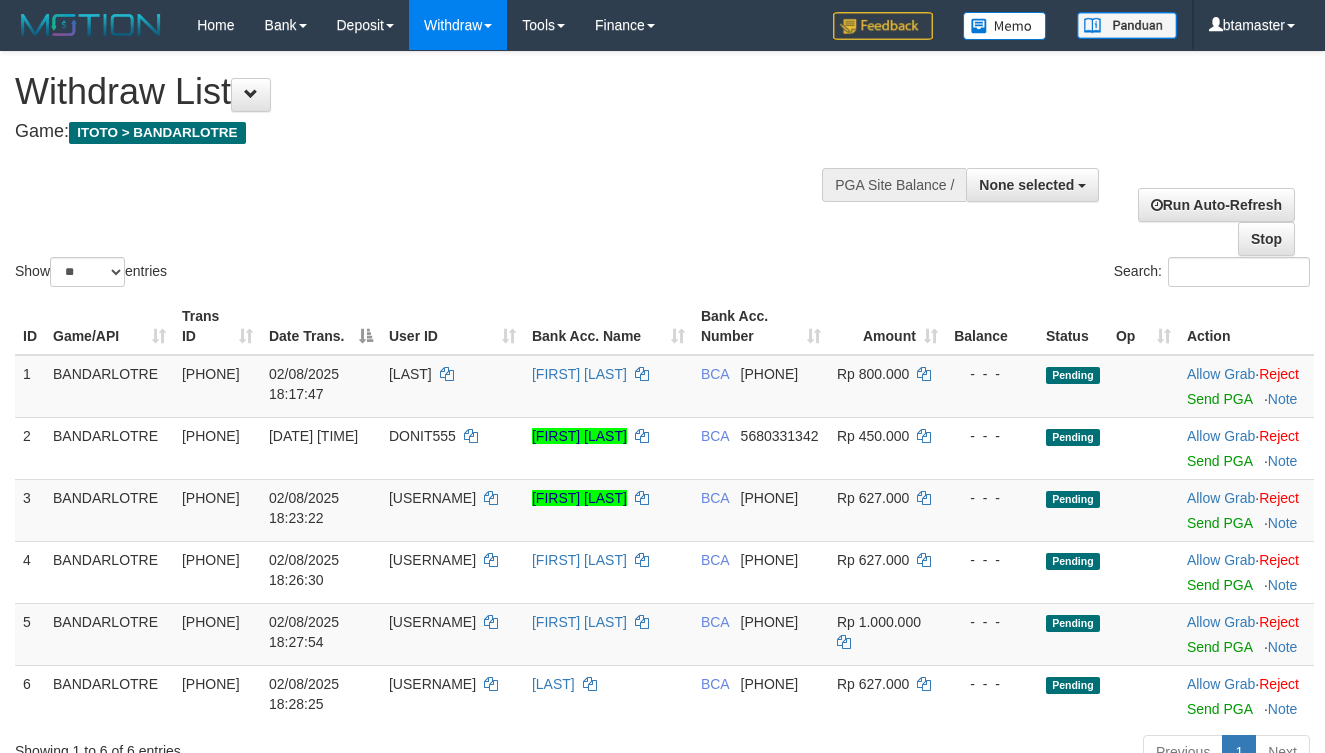 select 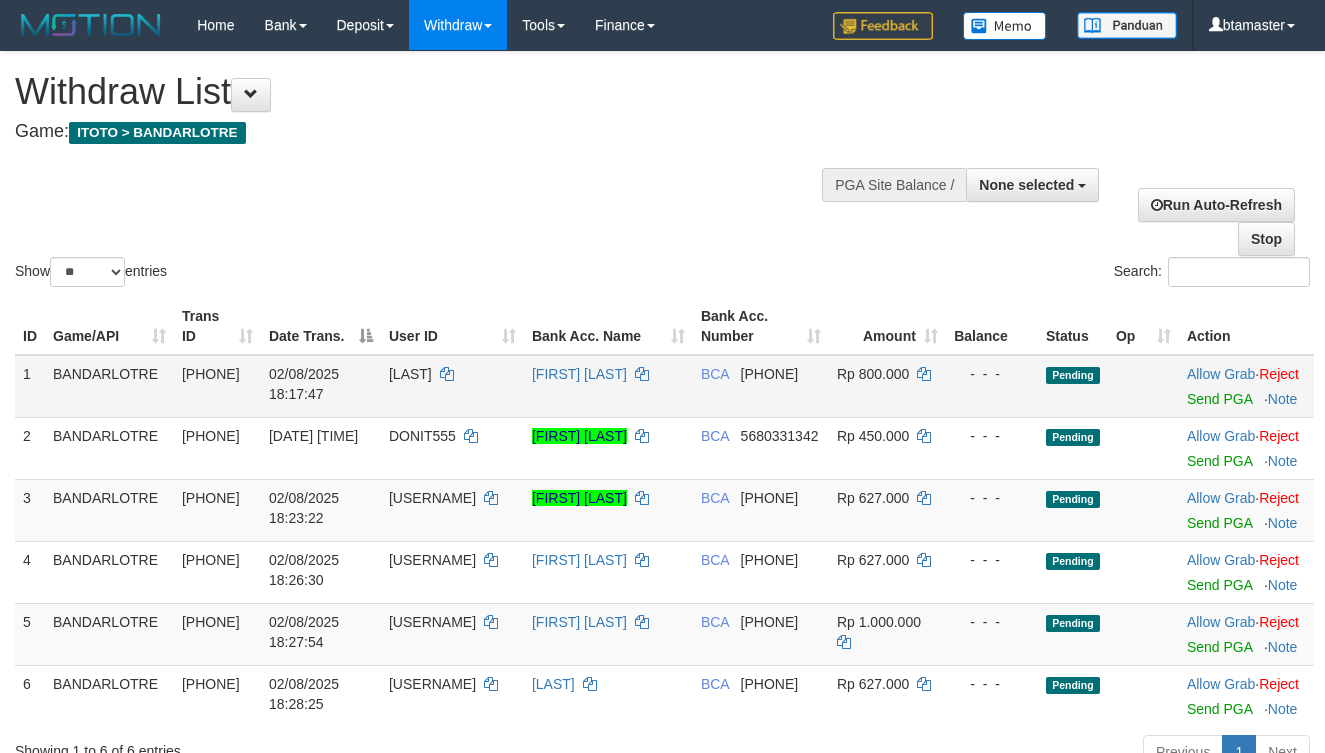 scroll, scrollTop: 0, scrollLeft: 0, axis: both 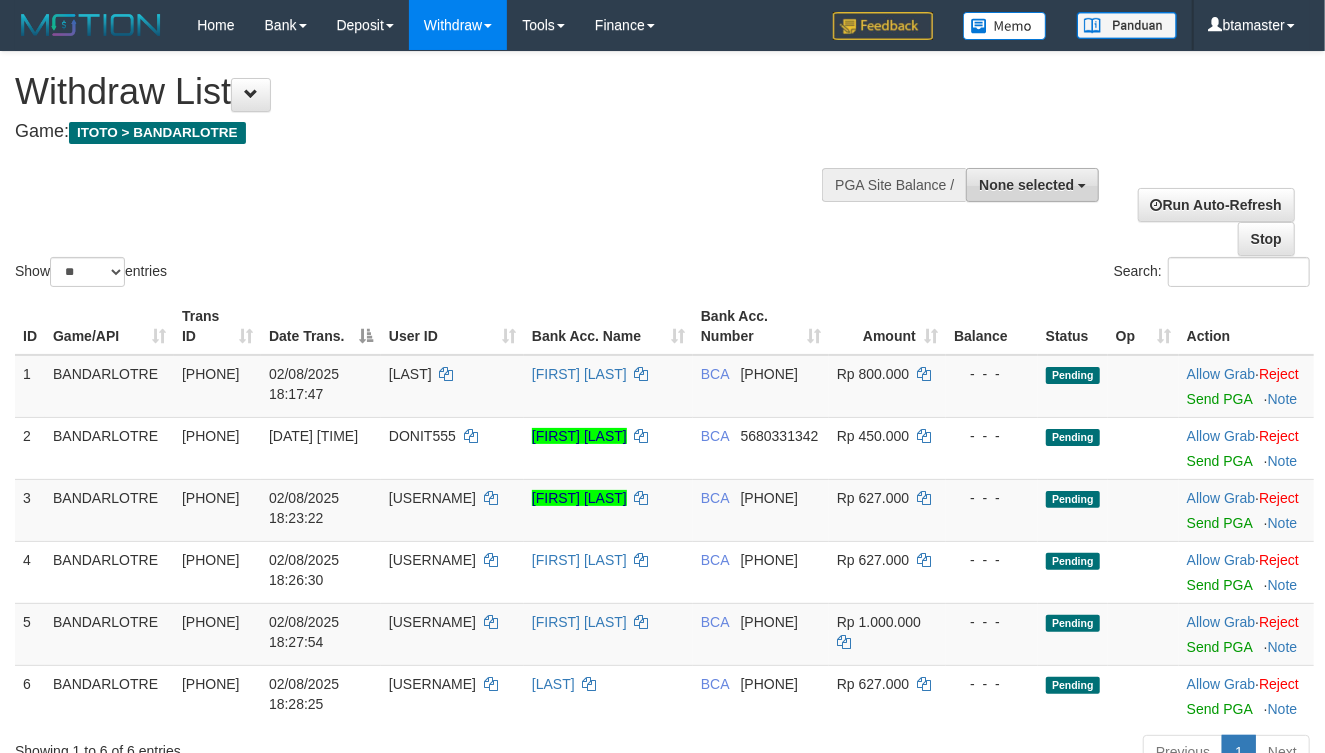 click on "None selected" at bounding box center [1032, 185] 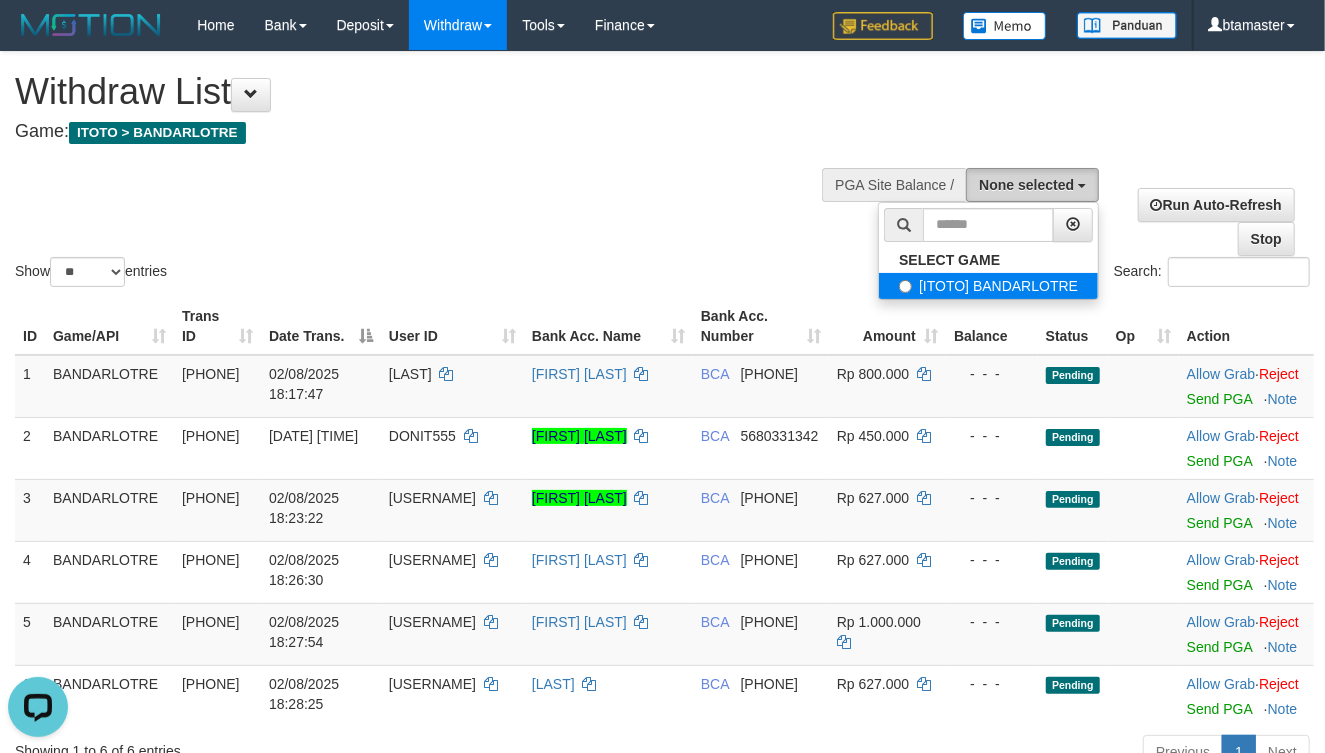 scroll, scrollTop: 0, scrollLeft: 0, axis: both 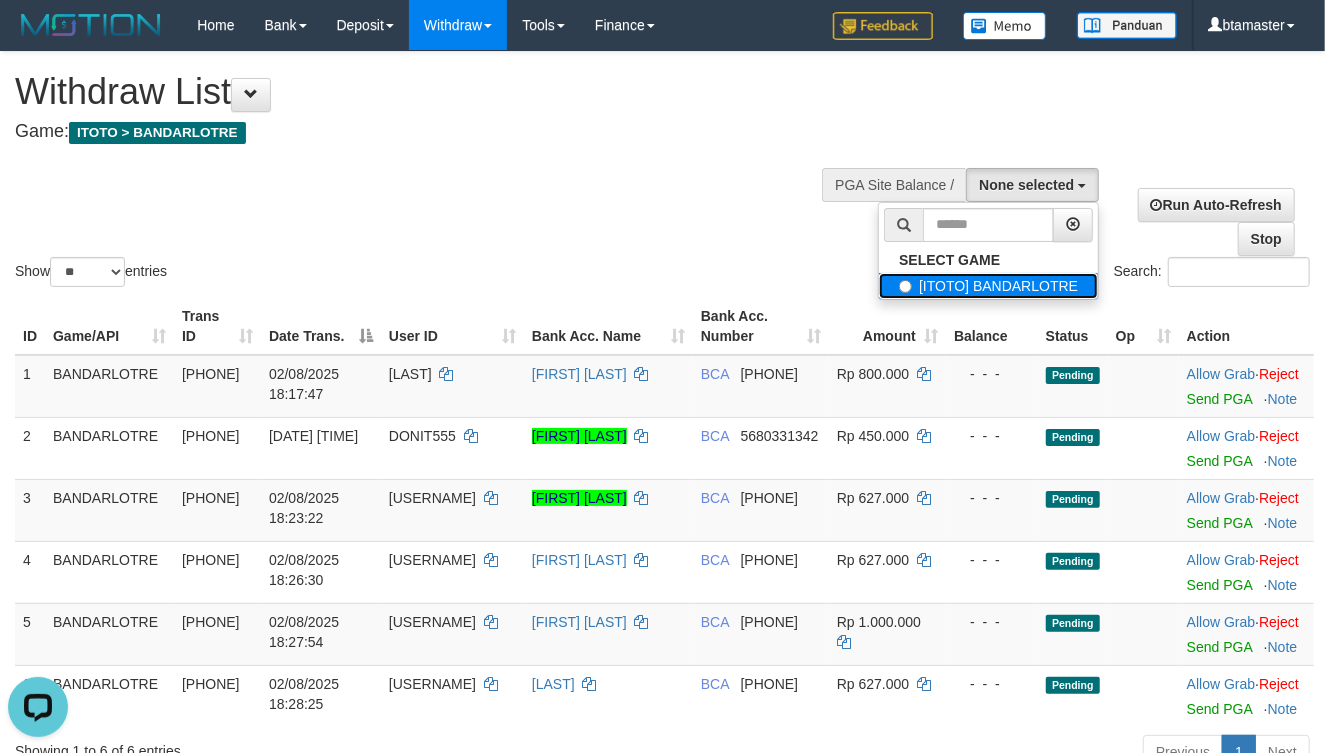 click on "[ITOTO] BANDARLOTRE" at bounding box center (988, 286) 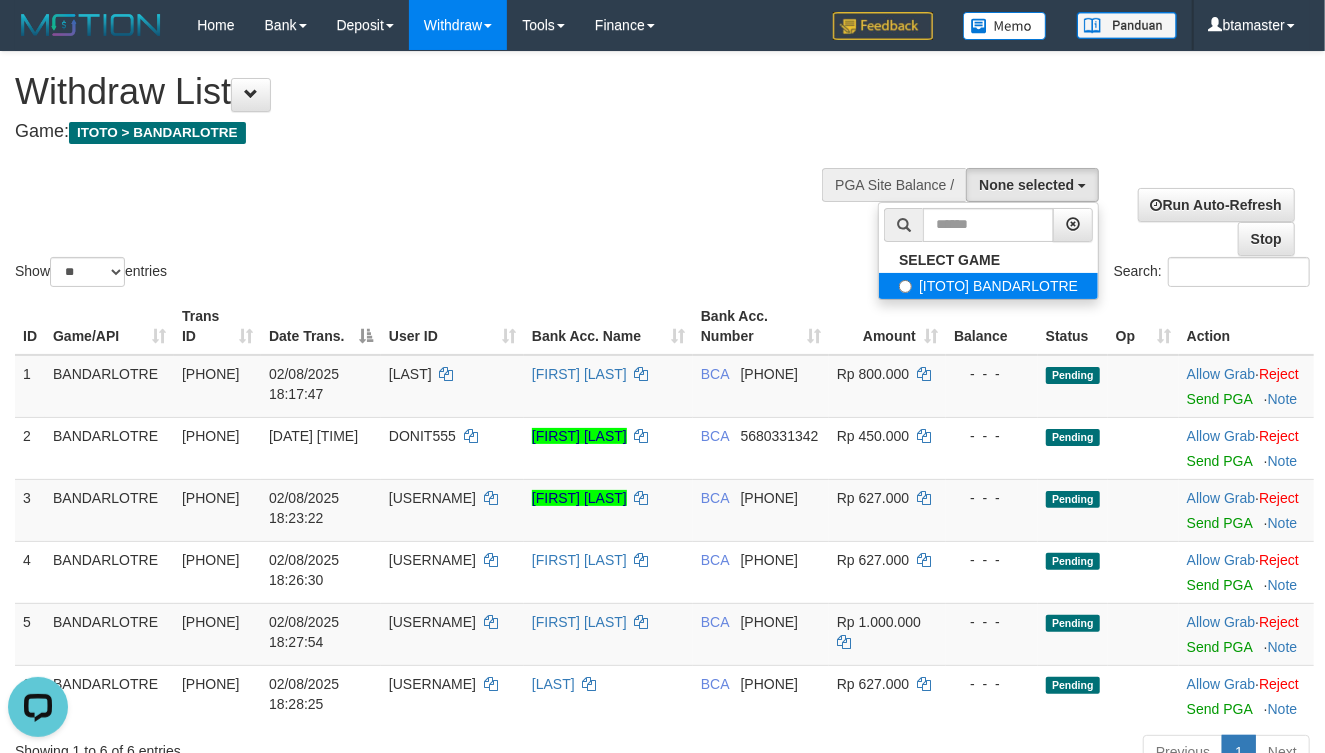 select on "****" 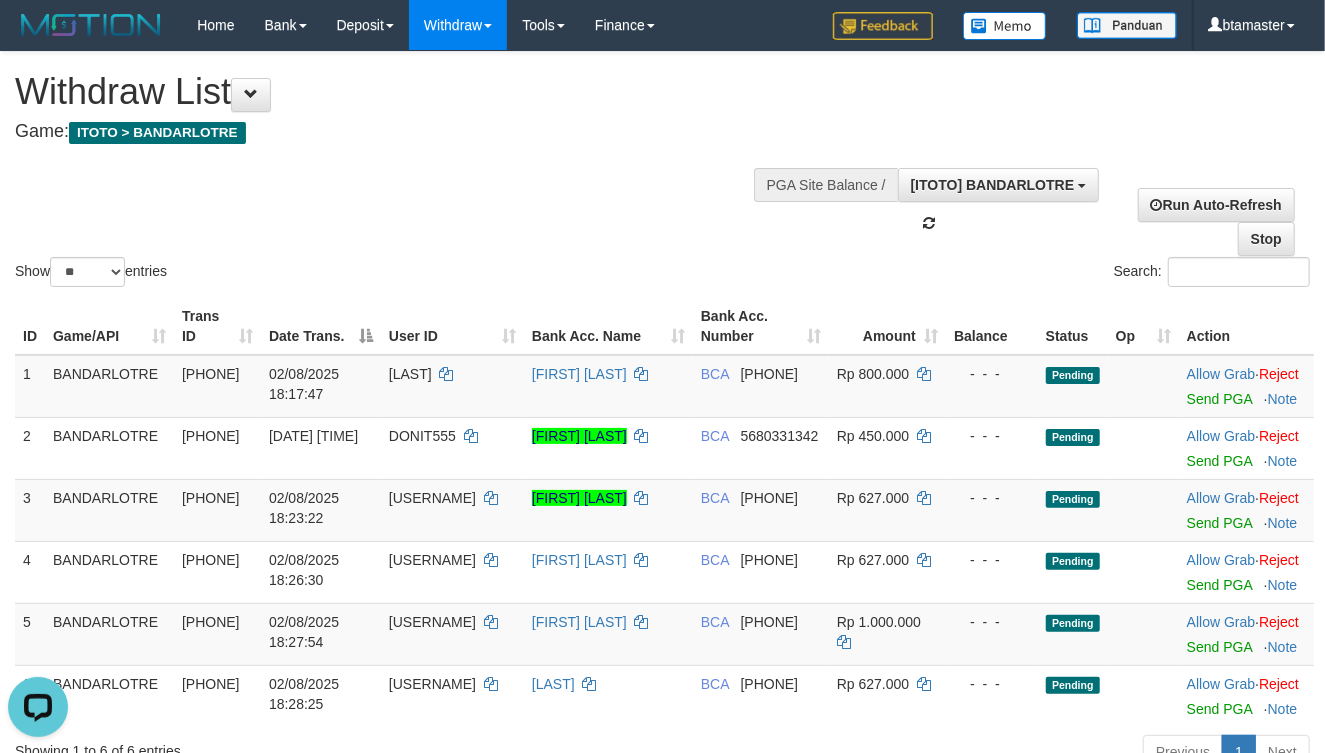 click on "Show  ** ** ** ***  entries Search:" at bounding box center (662, 171) 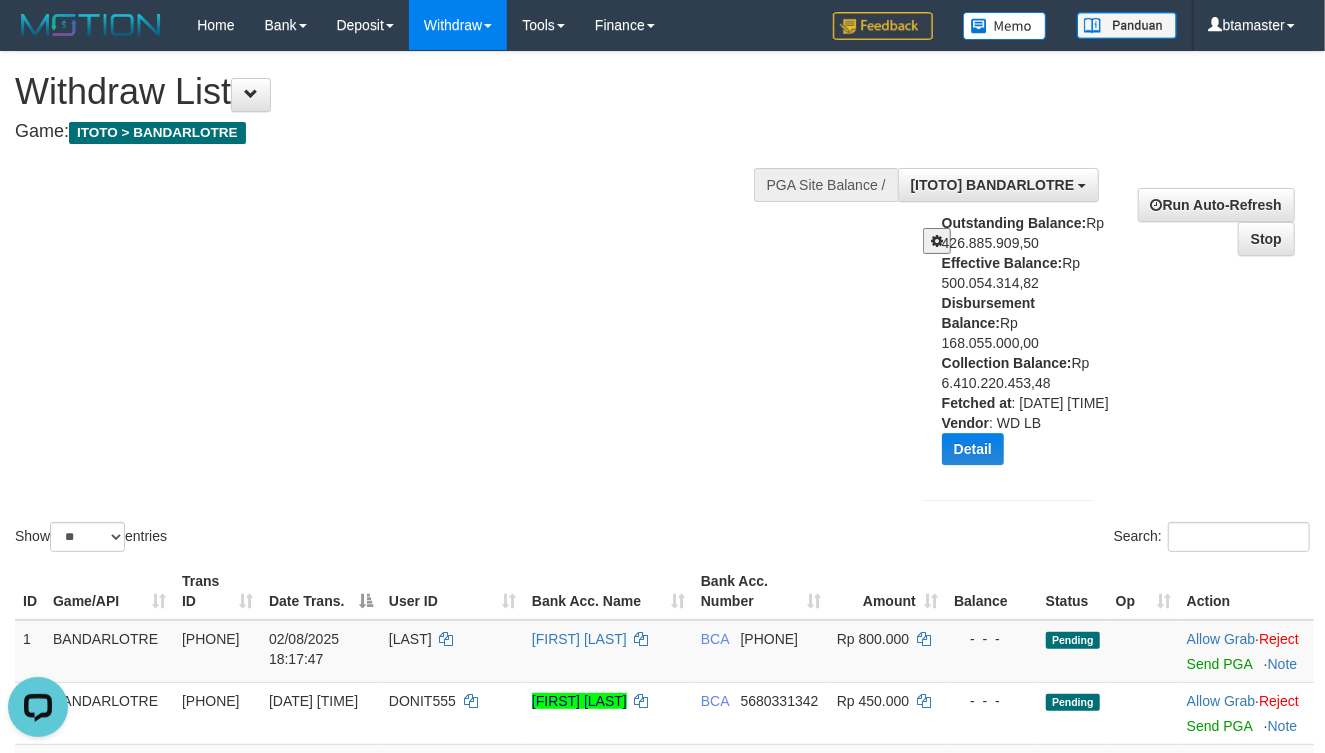 click on "Show  ** ** ** ***  entries Search:" at bounding box center [662, 304] 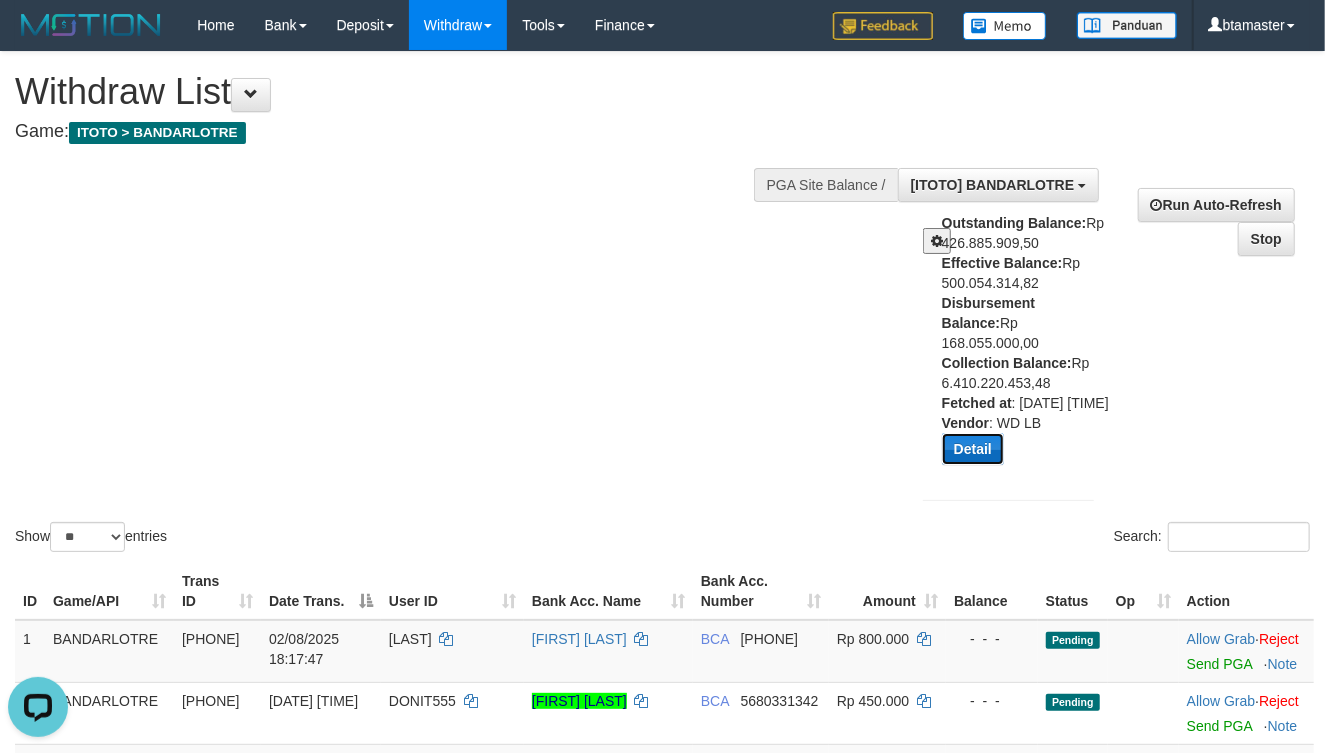 click on "Detail" at bounding box center [973, 449] 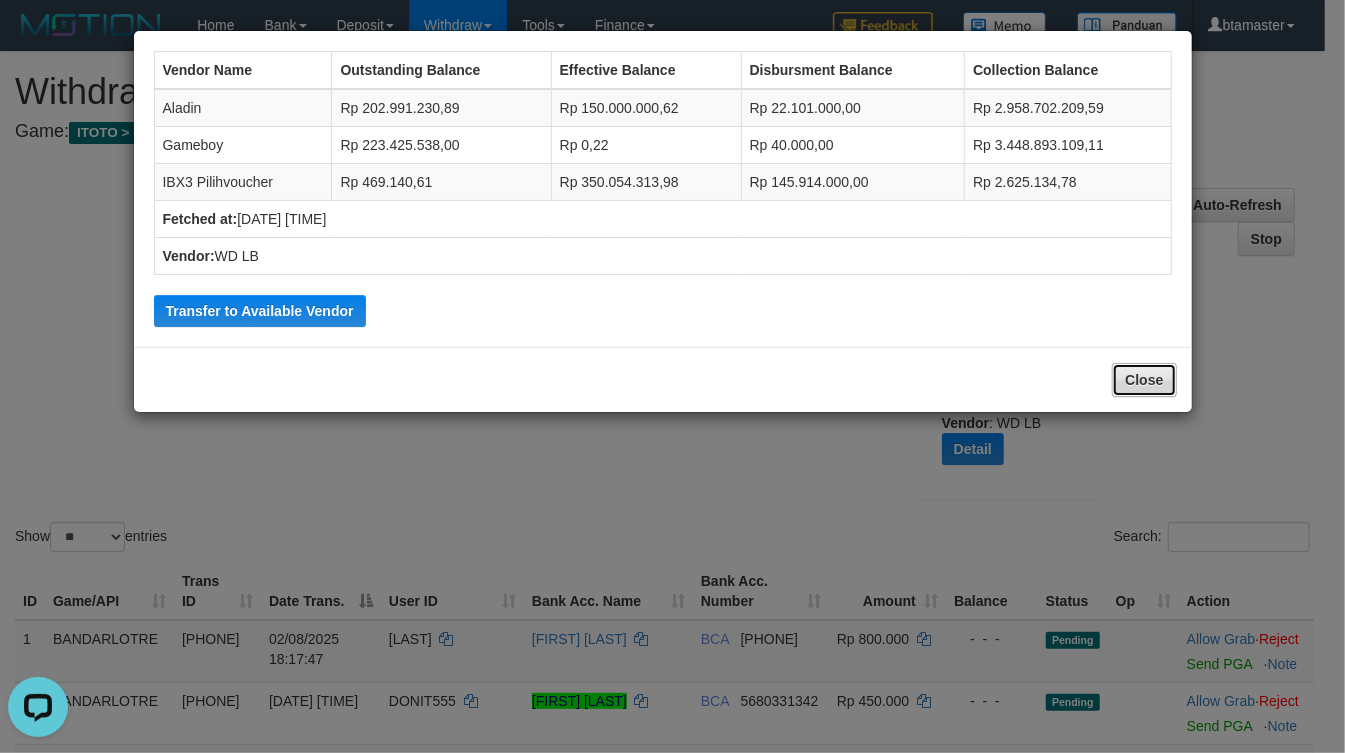 click on "Close" at bounding box center (1144, 380) 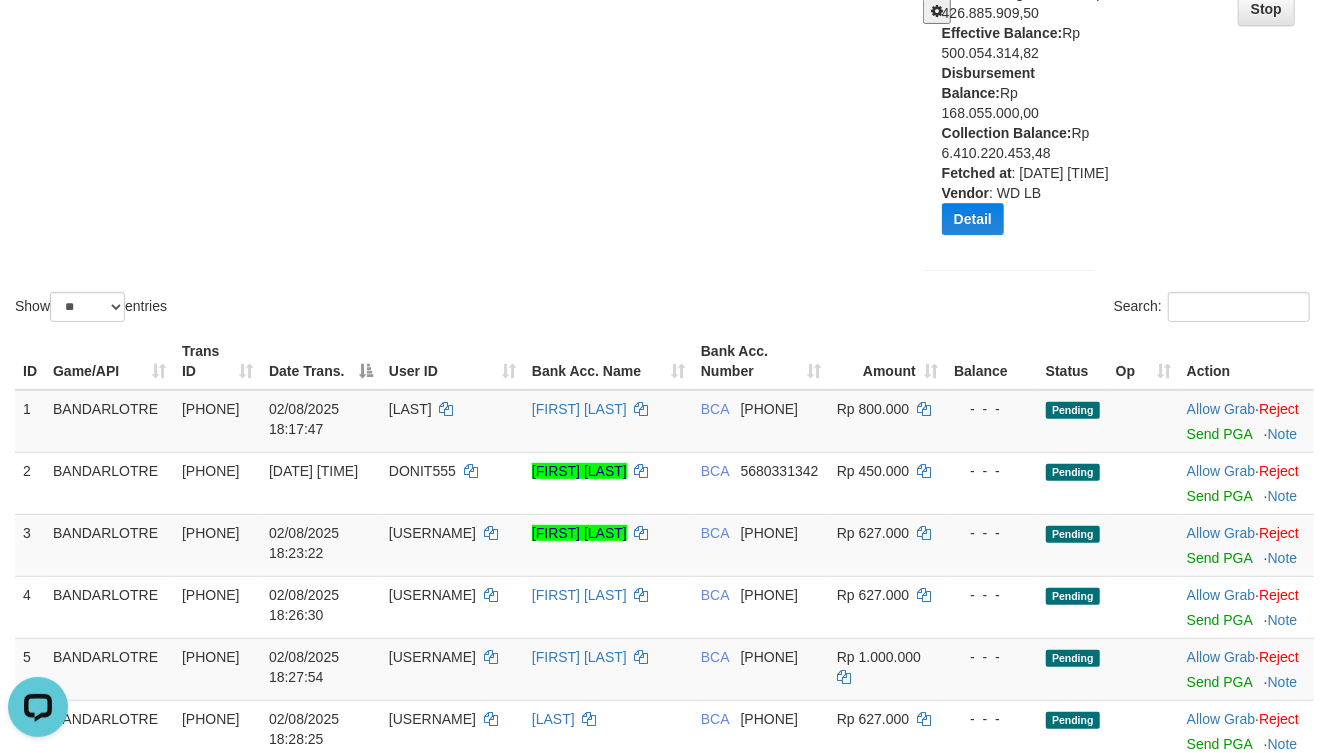 scroll, scrollTop: 0, scrollLeft: 0, axis: both 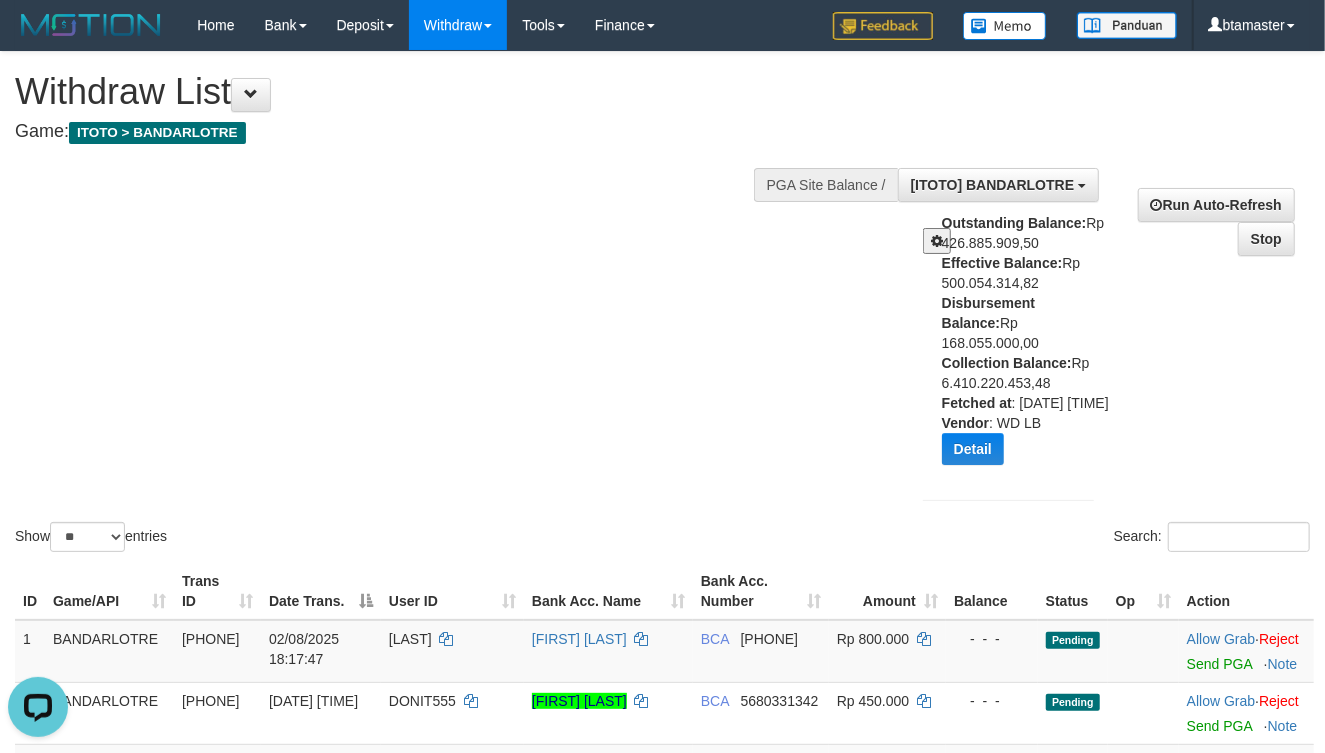 click on "Vendor" at bounding box center [965, 423] 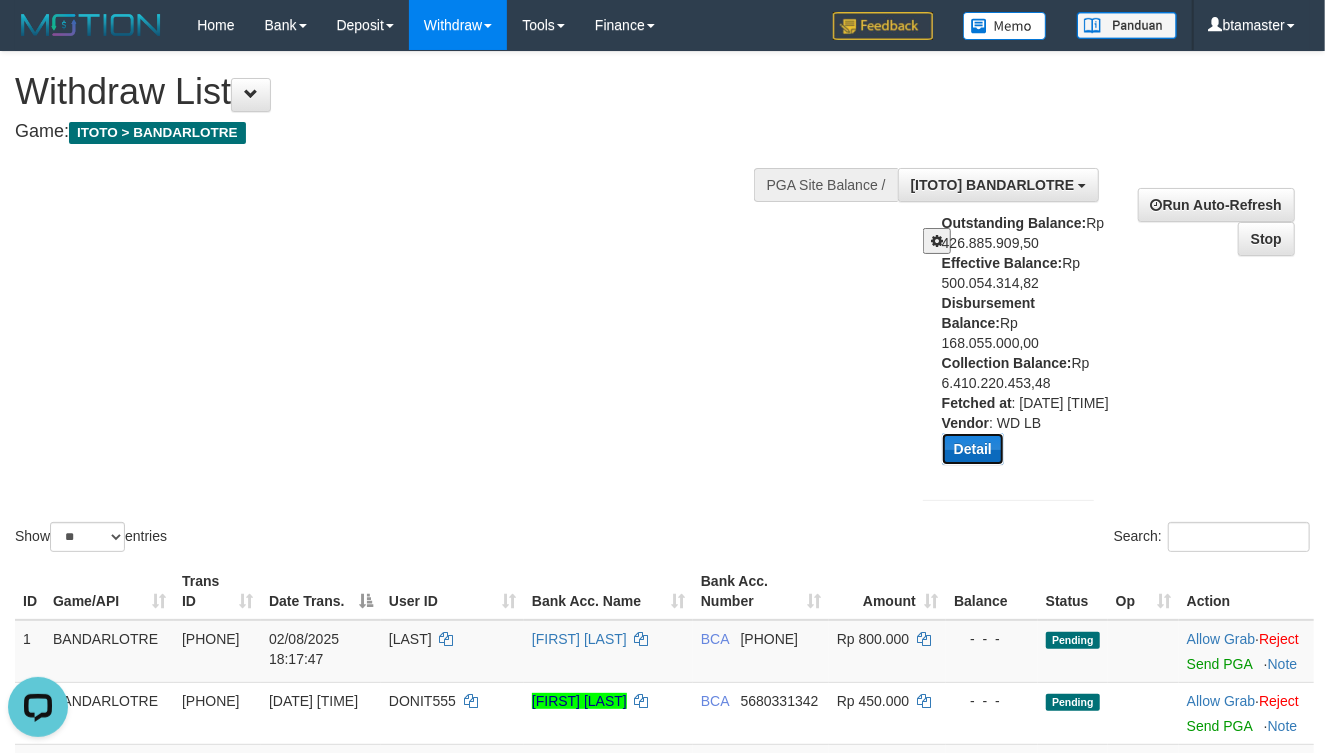 click on "Detail" at bounding box center [973, 449] 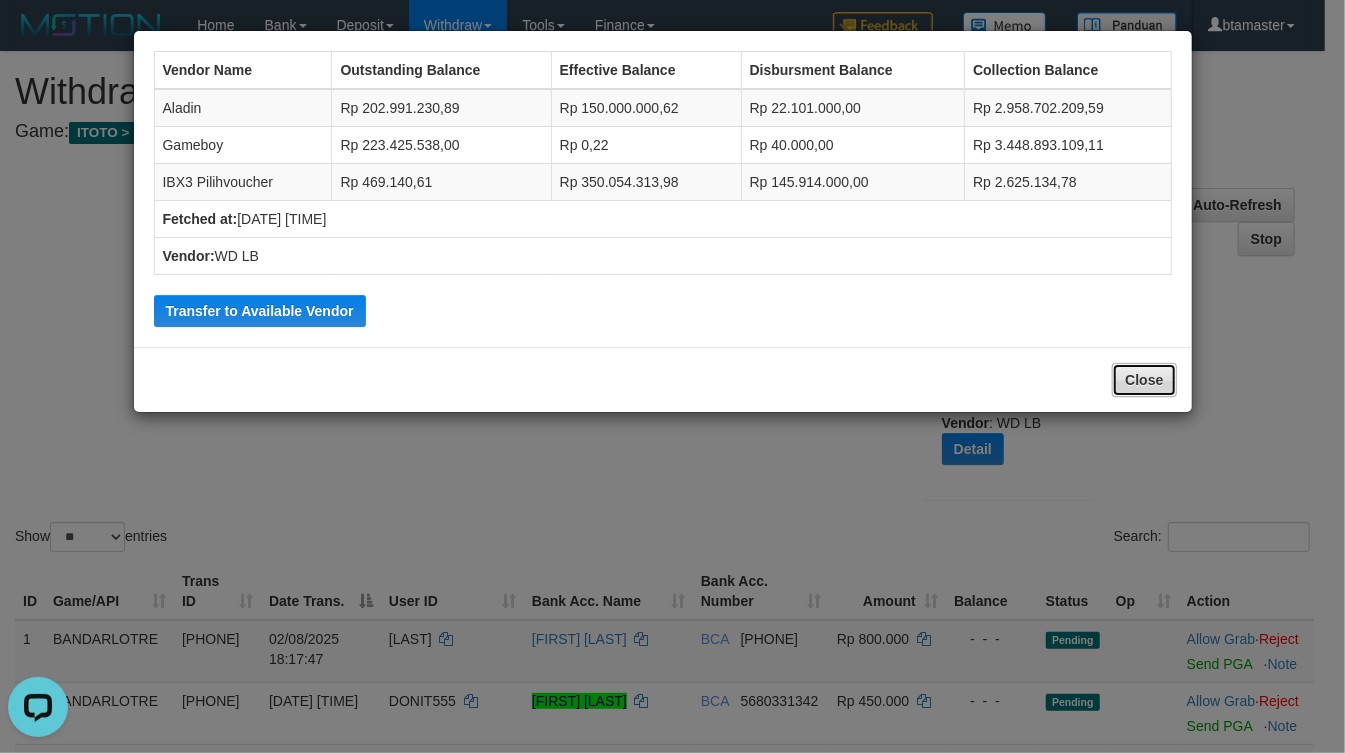 click on "Close" at bounding box center [1144, 380] 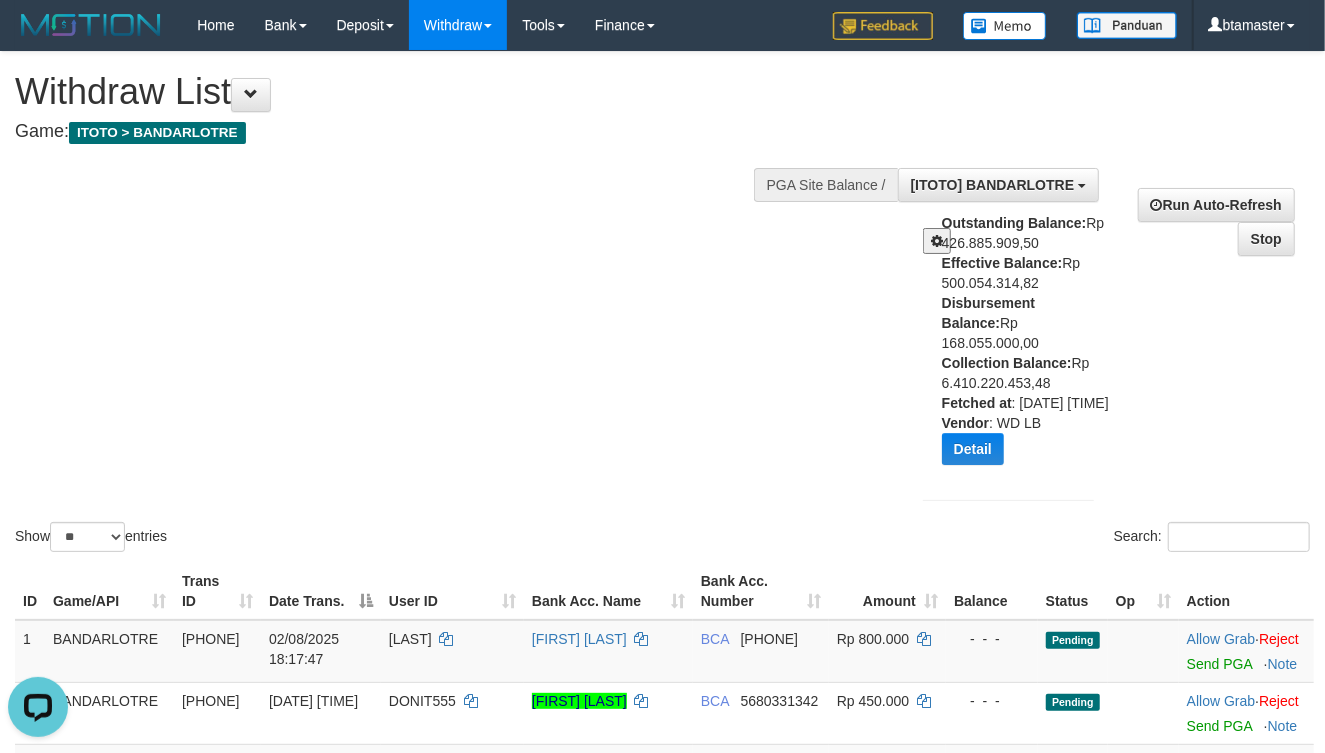 drag, startPoint x: 1273, startPoint y: 408, endPoint x: 1253, endPoint y: 408, distance: 20 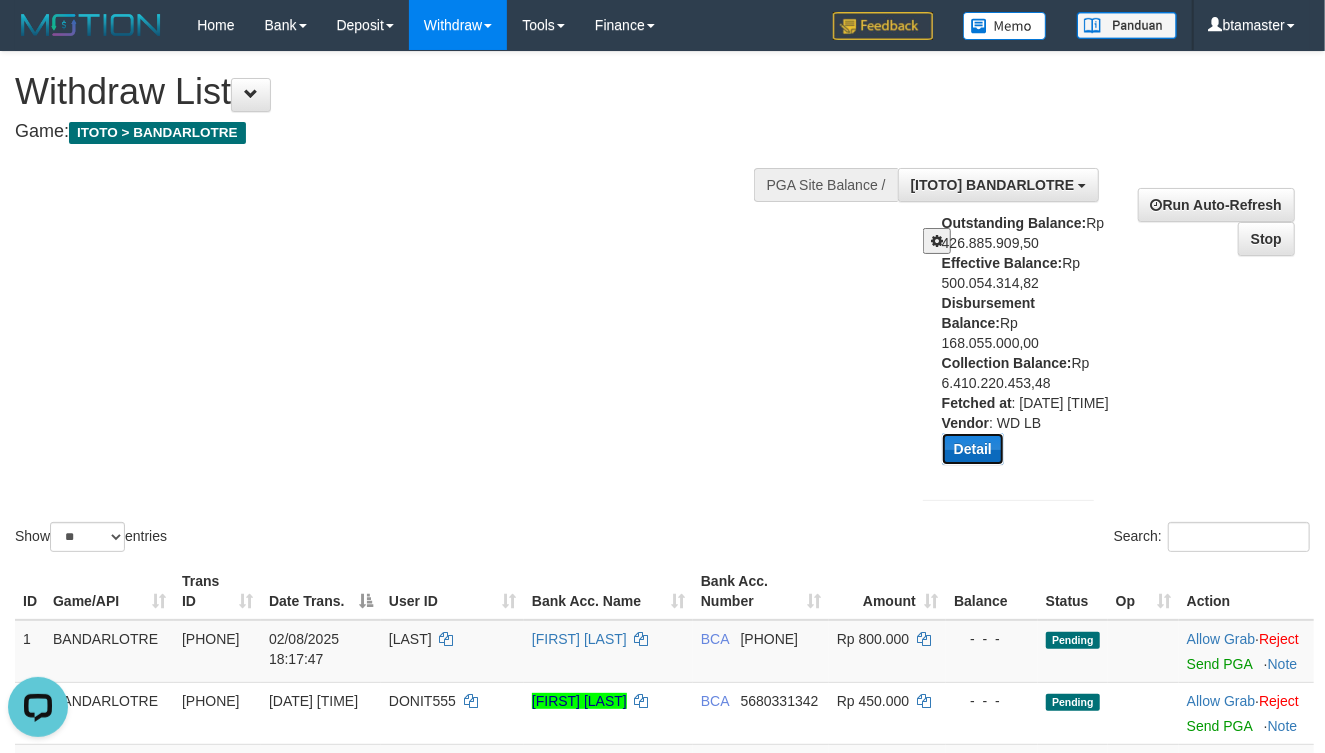 click on "Detail" at bounding box center [973, 449] 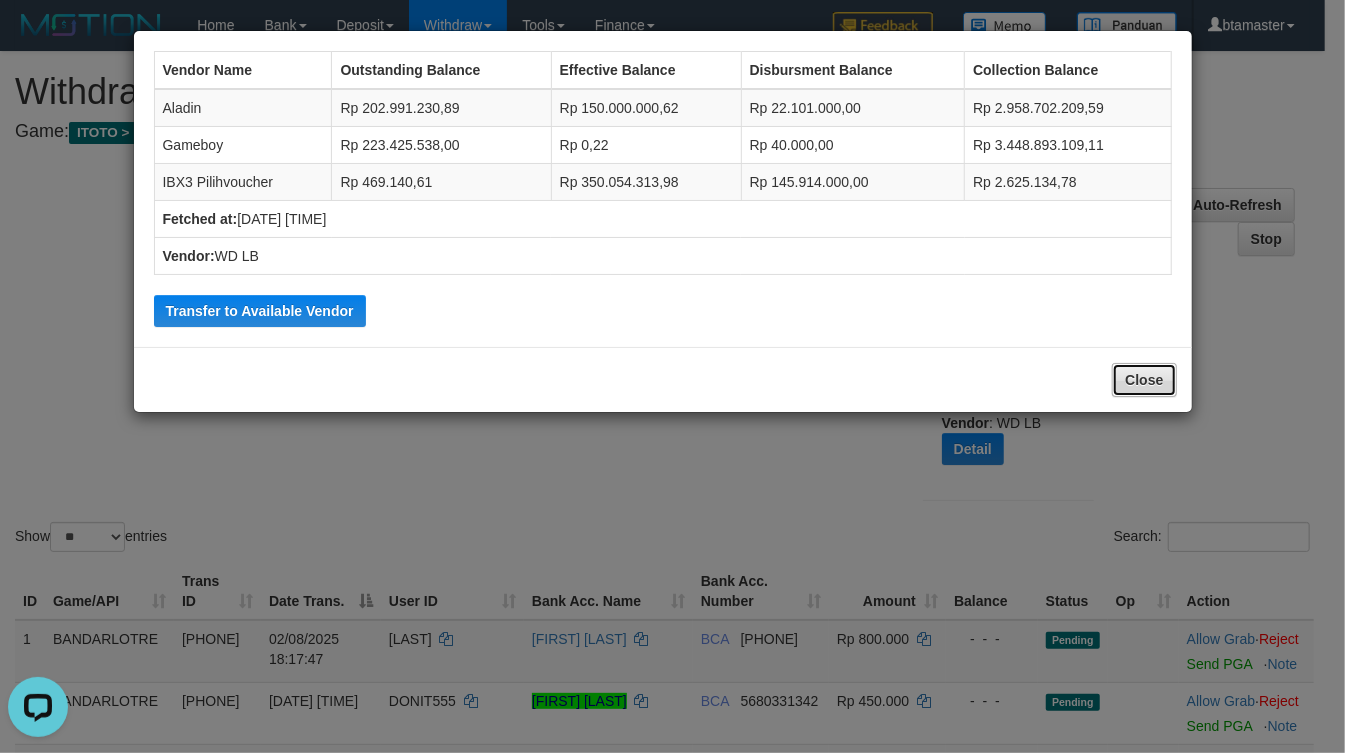 click on "Close" at bounding box center (1144, 380) 